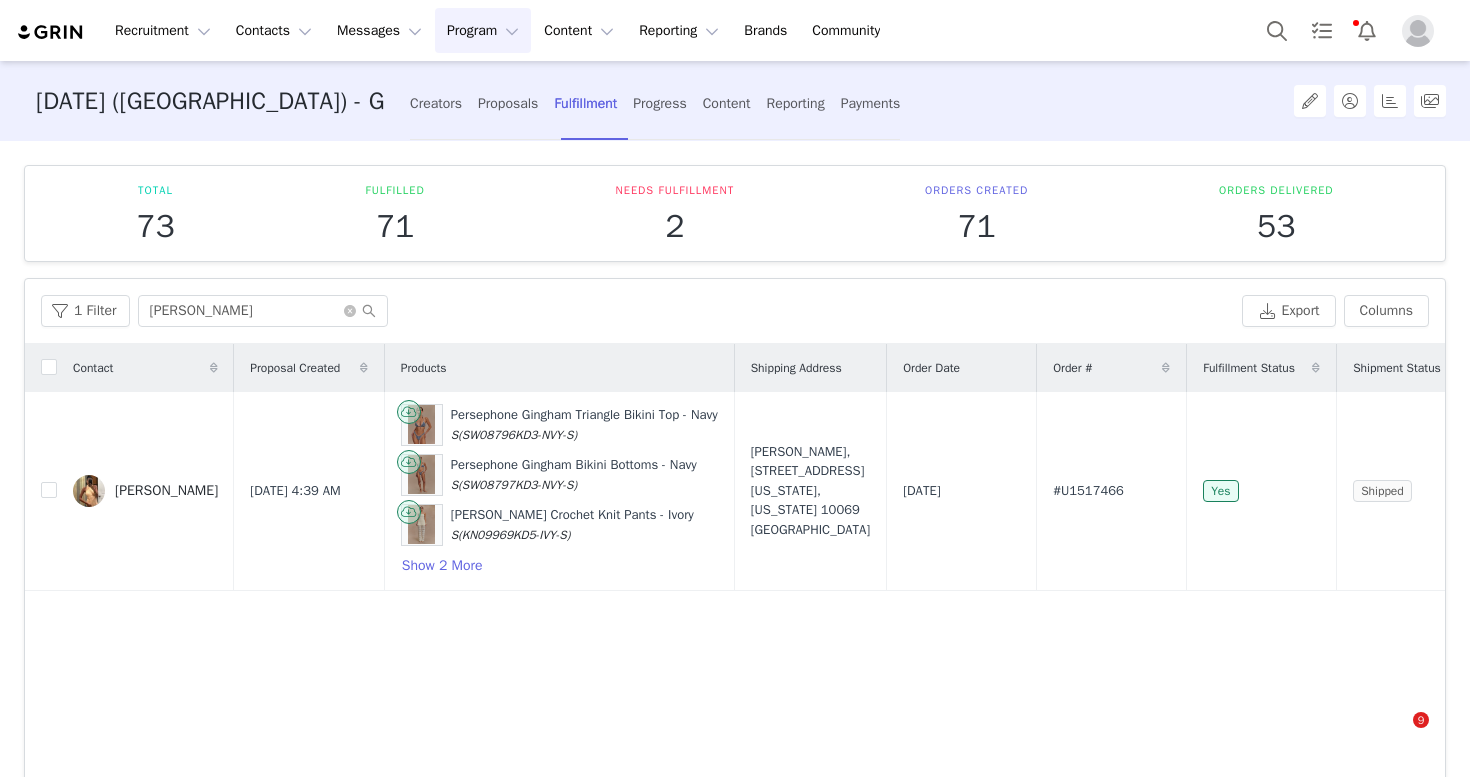 scroll, scrollTop: 0, scrollLeft: 0, axis: both 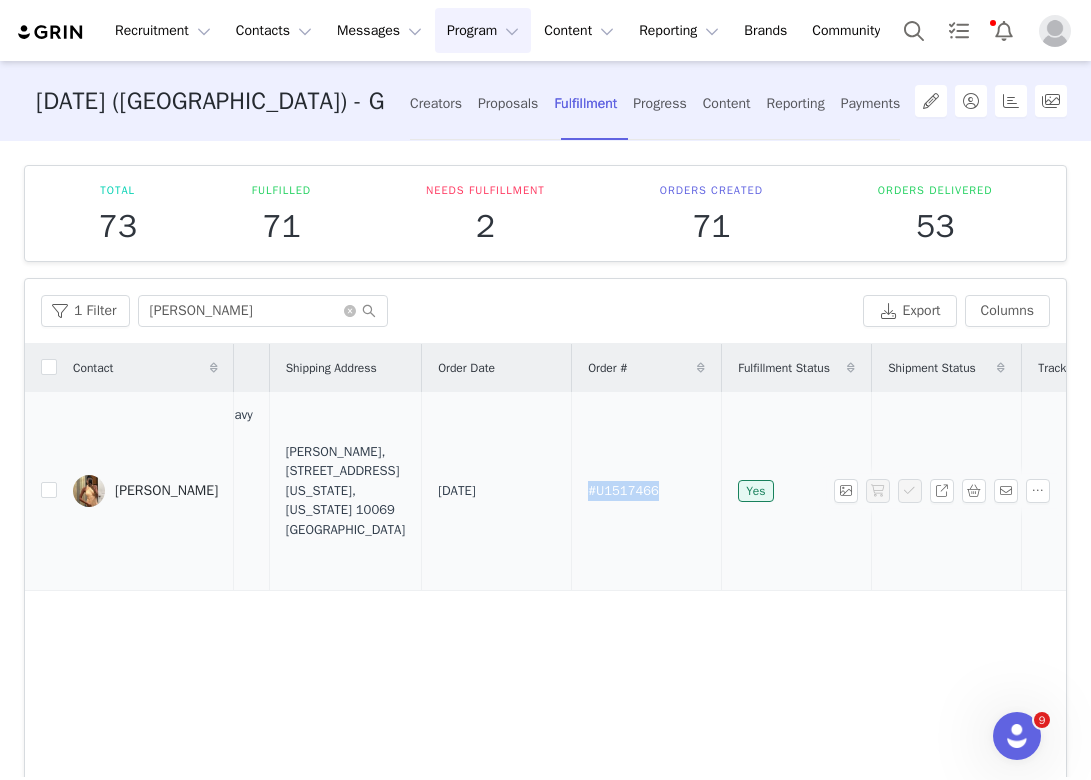 drag, startPoint x: 639, startPoint y: 487, endPoint x: 582, endPoint y: 487, distance: 57 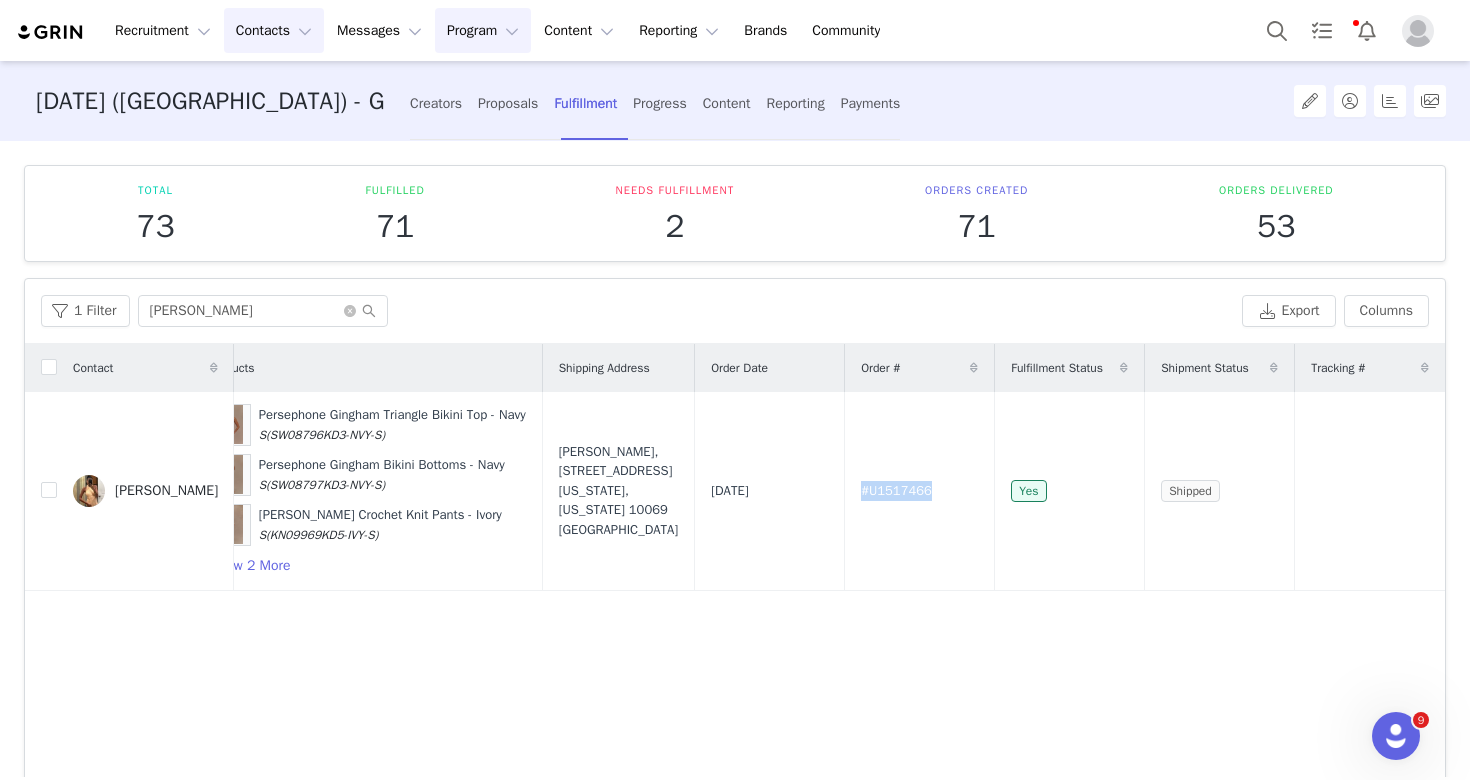 scroll, scrollTop: 0, scrollLeft: 191, axis: horizontal 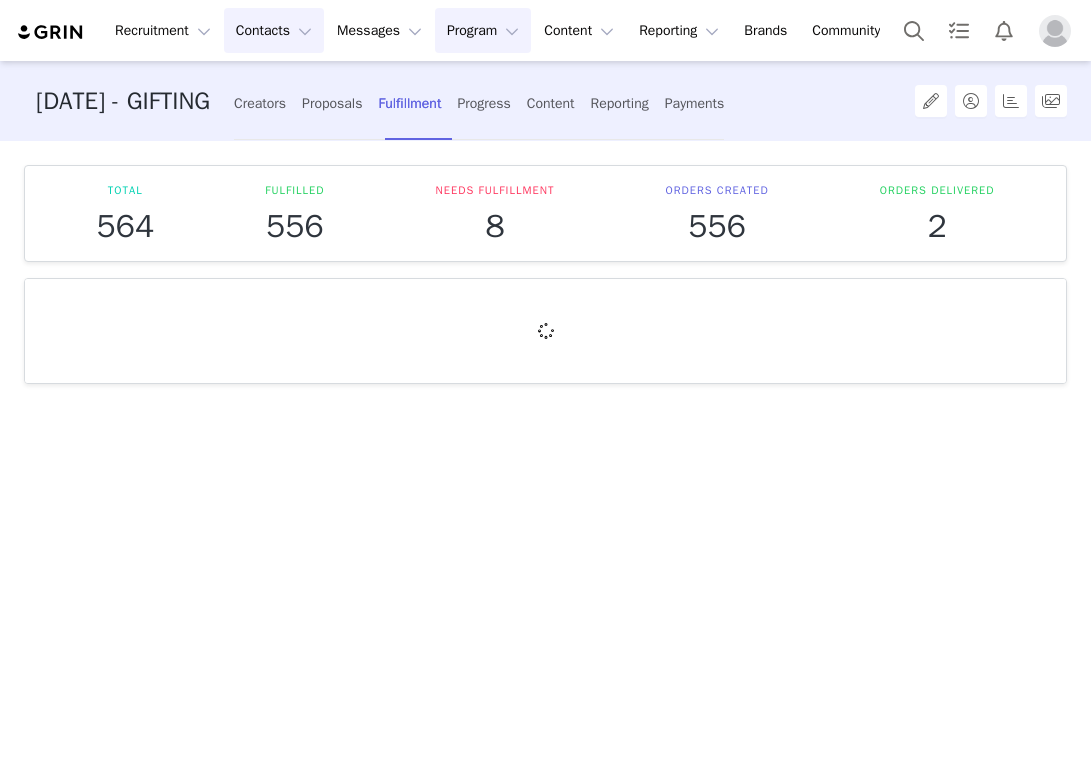 click on "Contacts Contacts" at bounding box center (274, 30) 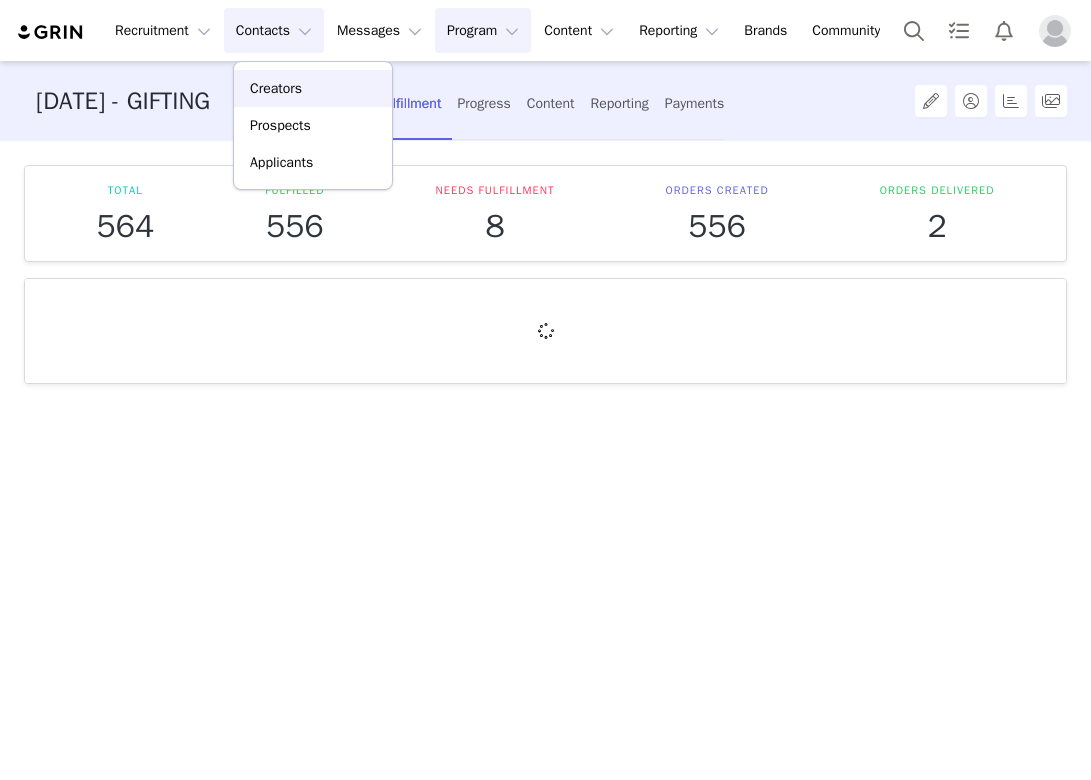 click on "Creators" at bounding box center (313, 88) 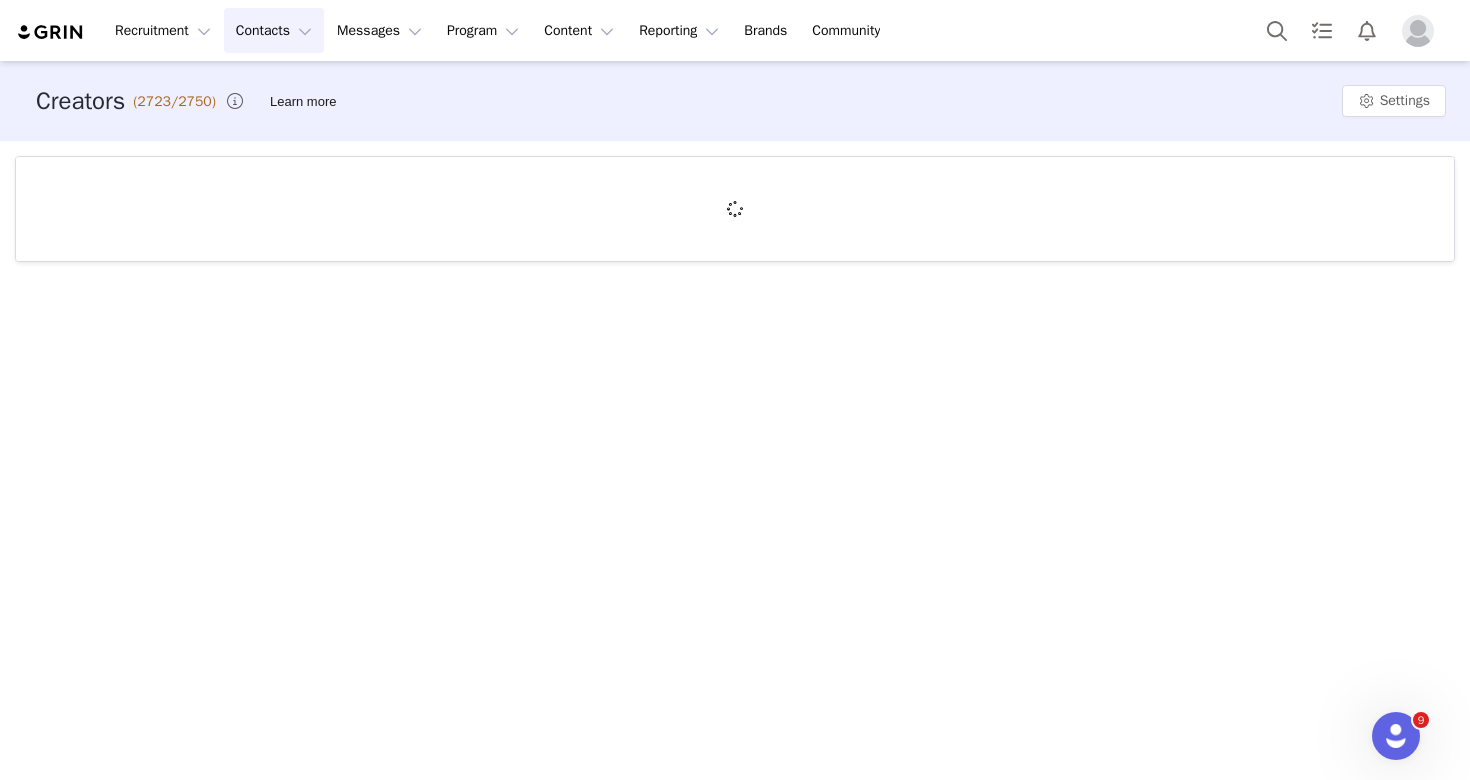 scroll, scrollTop: 0, scrollLeft: 0, axis: both 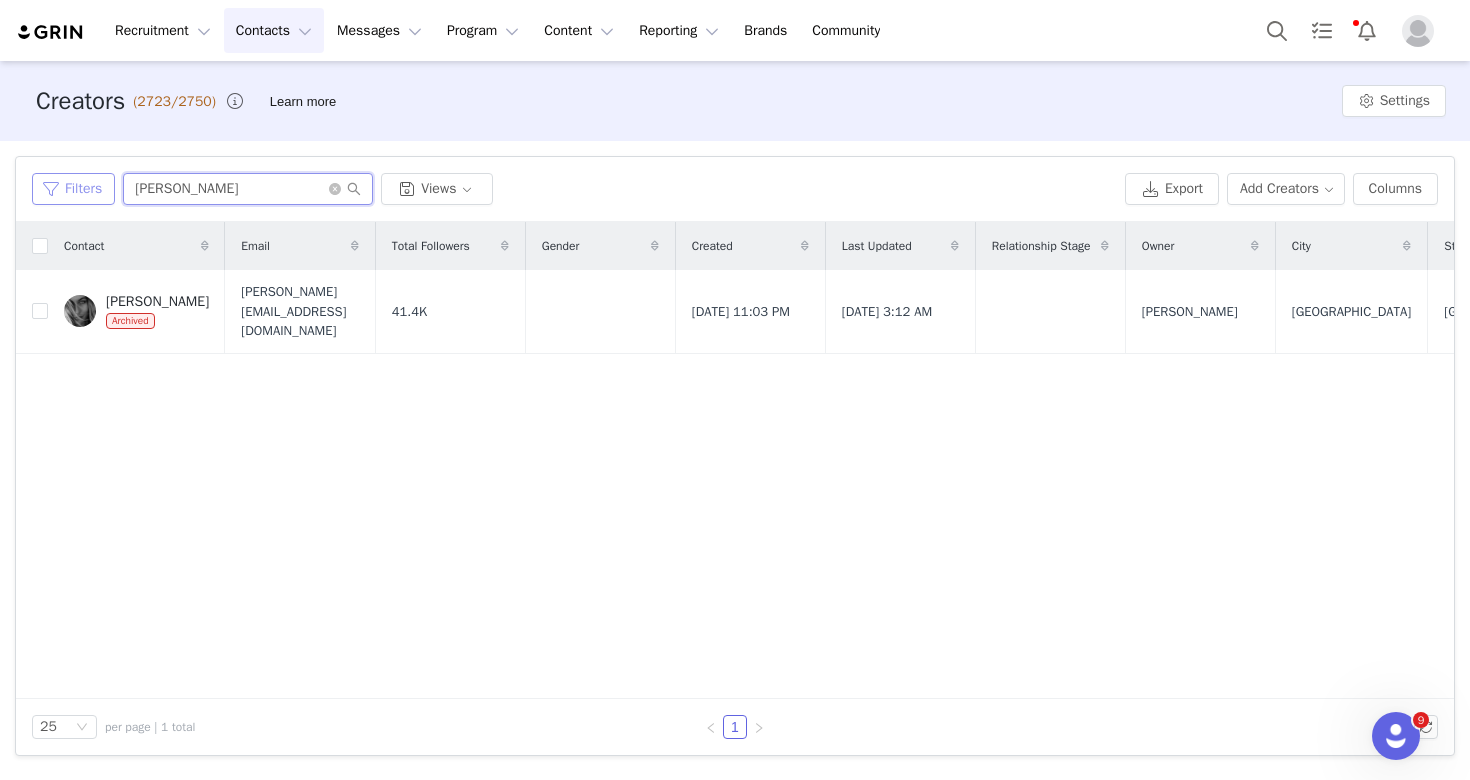 drag, startPoint x: 238, startPoint y: 193, endPoint x: 99, endPoint y: 192, distance: 139.0036 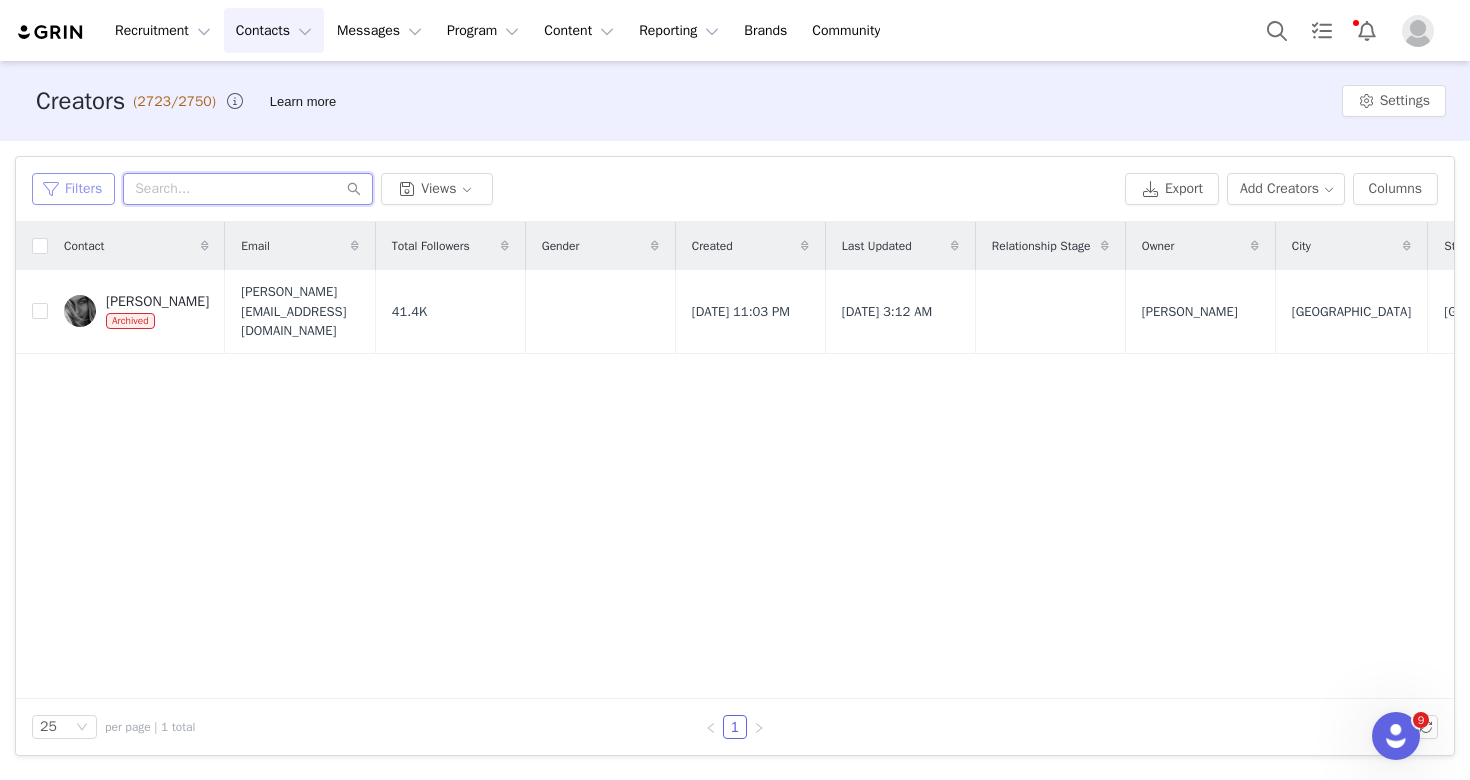 paste on "alexcarnovalee" 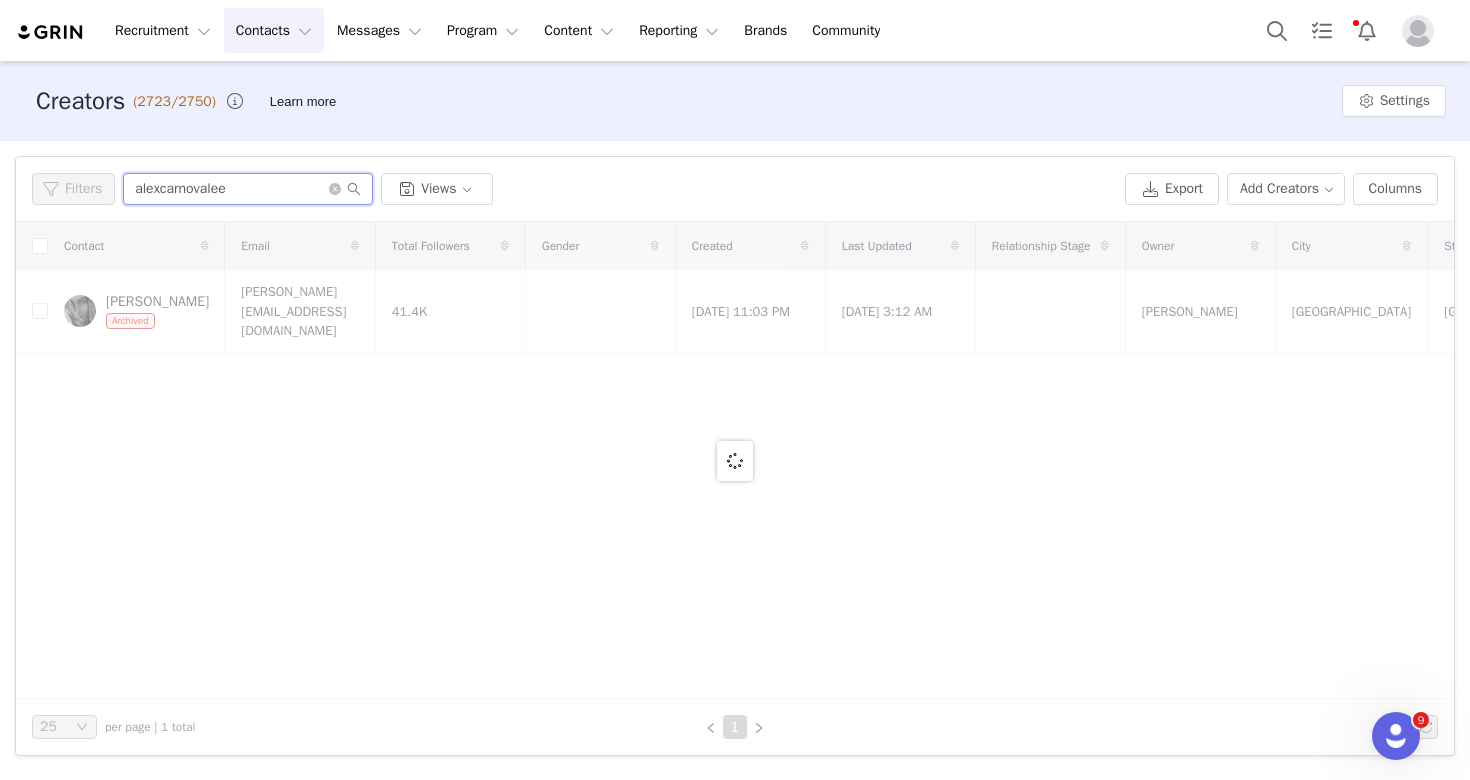 click on "alexcarnovalee" at bounding box center [248, 189] 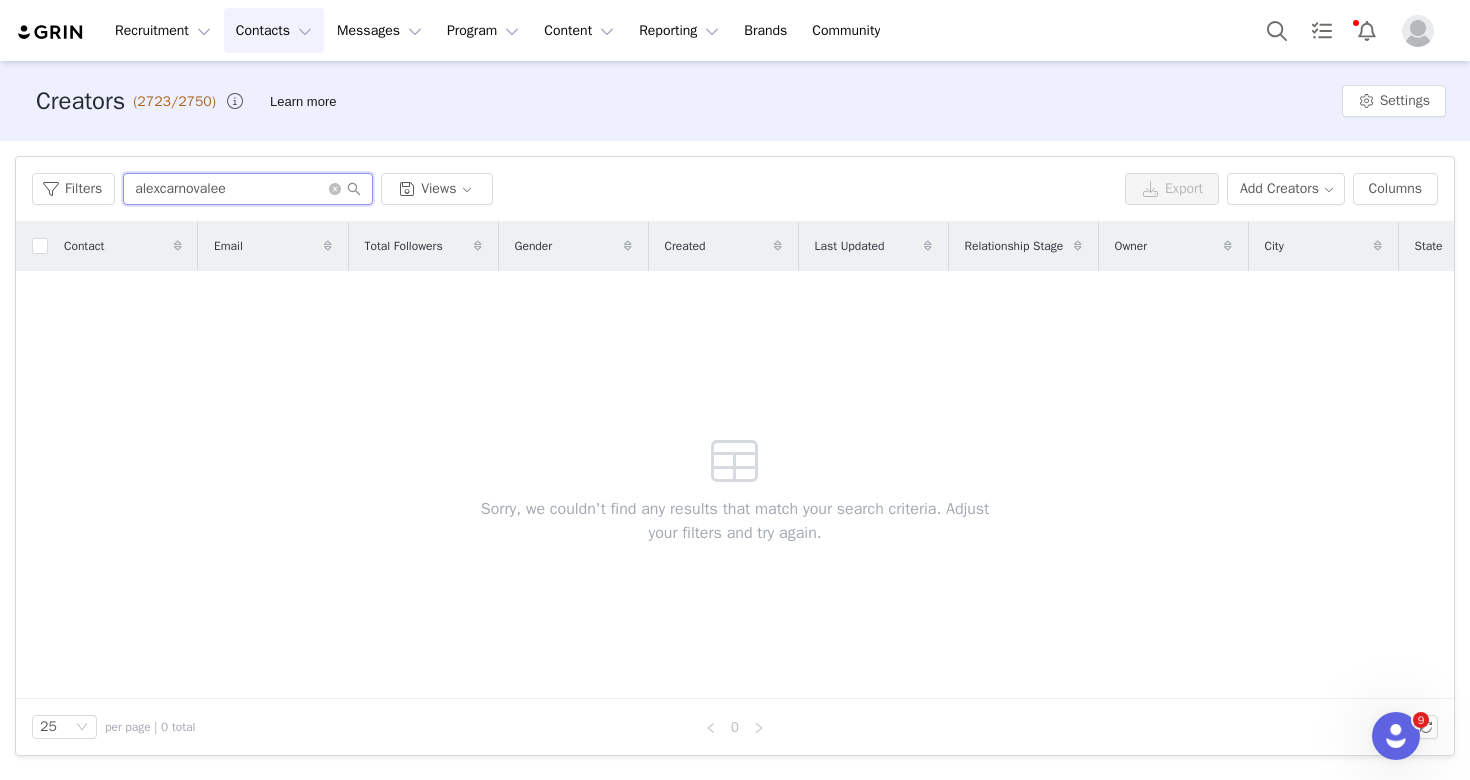 type on "alexcarnovalee" 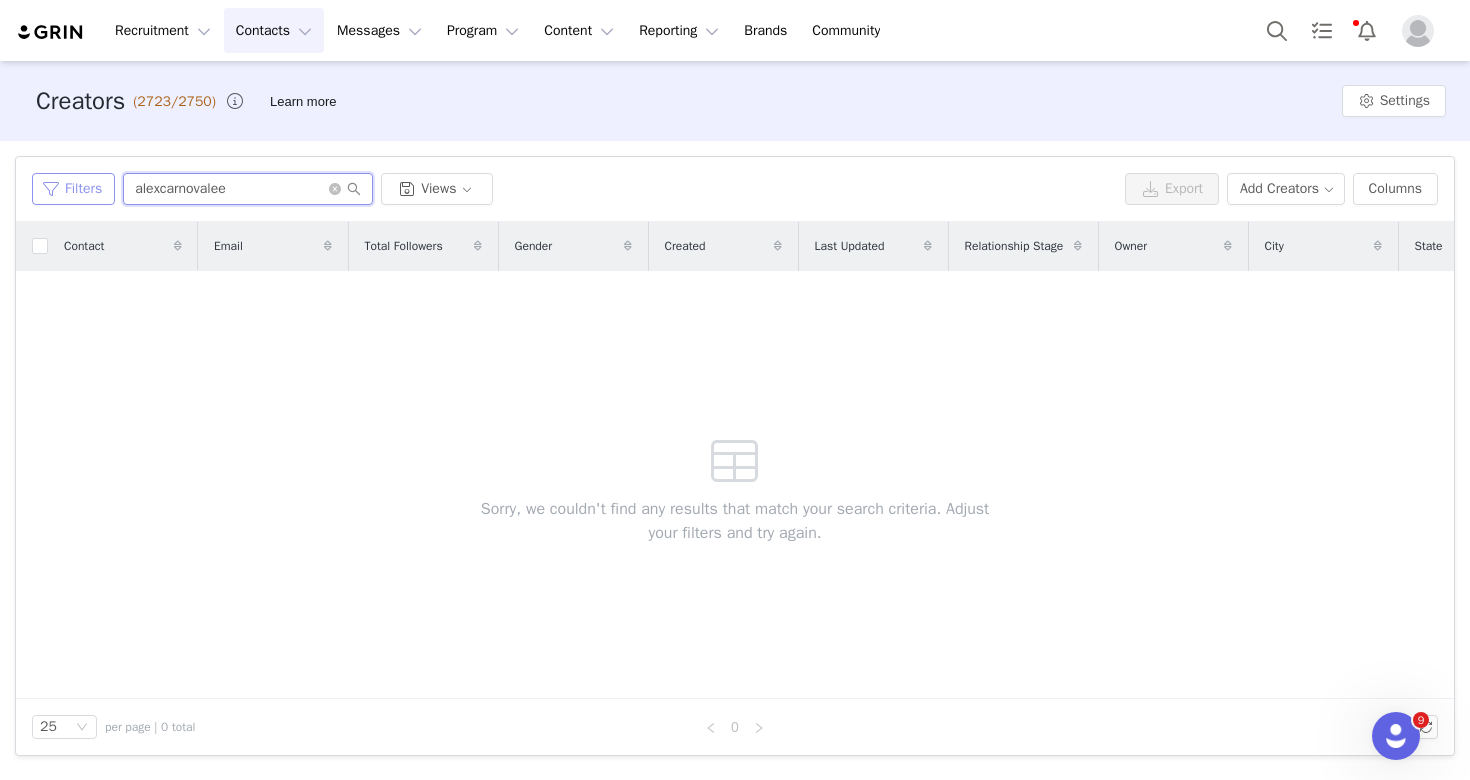 drag, startPoint x: 263, startPoint y: 195, endPoint x: 95, endPoint y: 191, distance: 168.0476 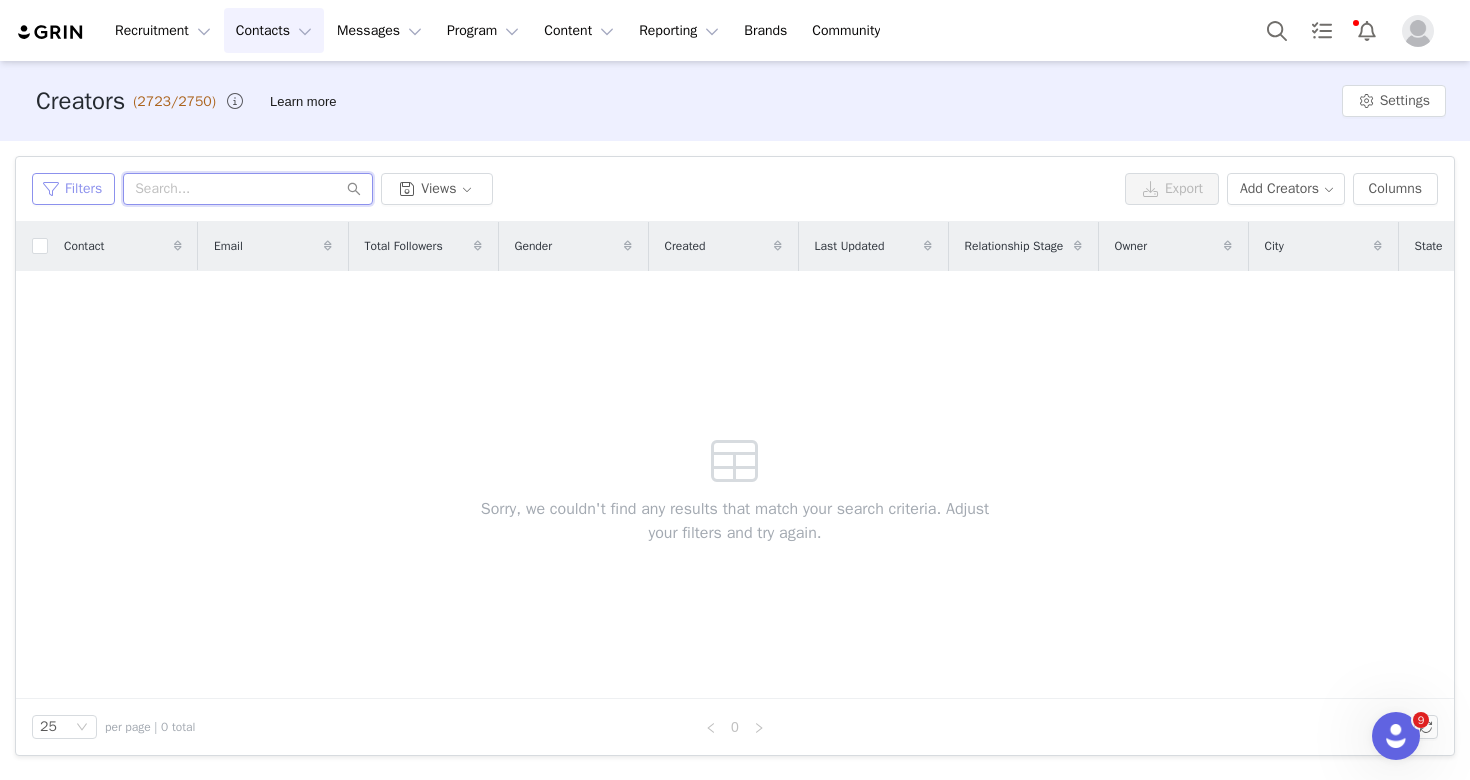 paste on "Alex Car" 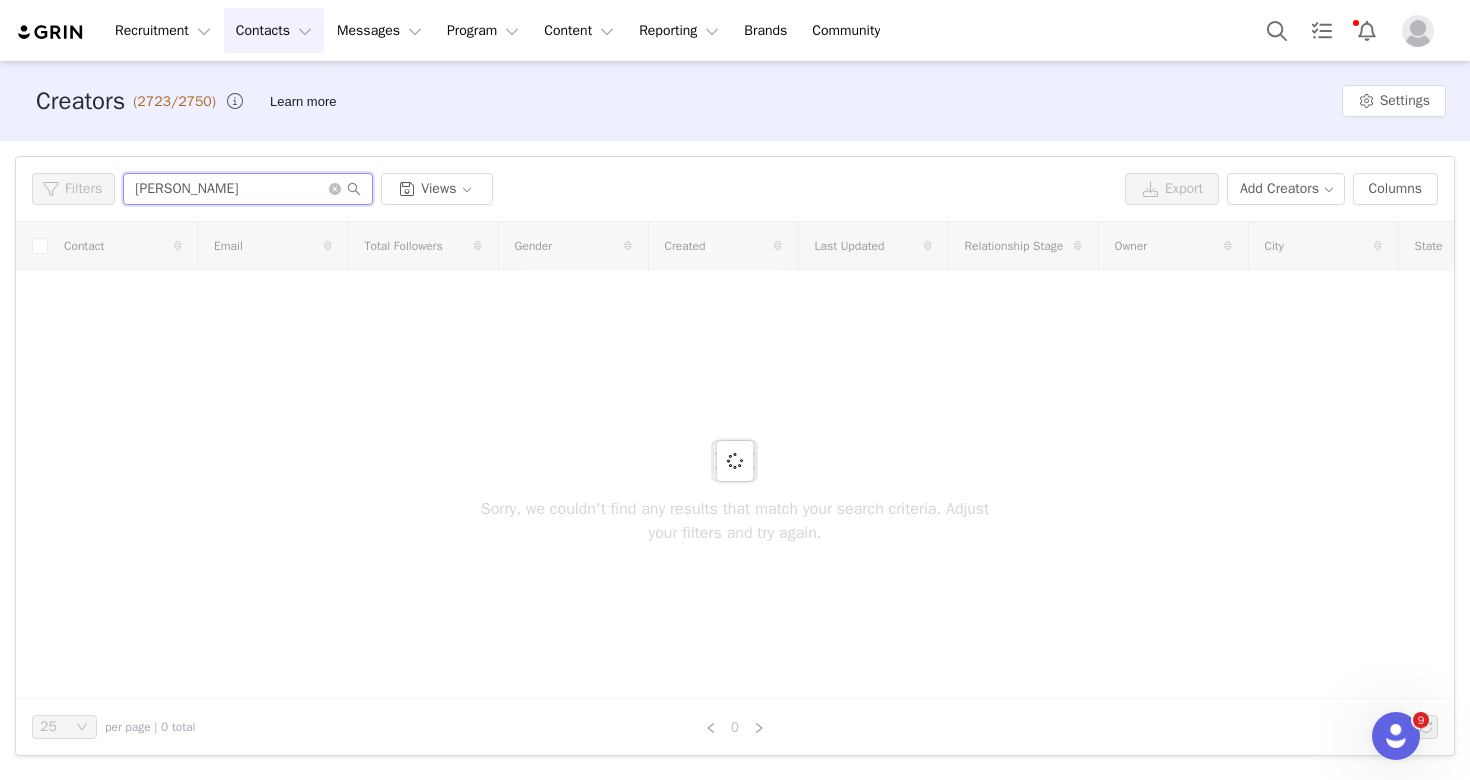 click on "Alex Car" at bounding box center (248, 189) 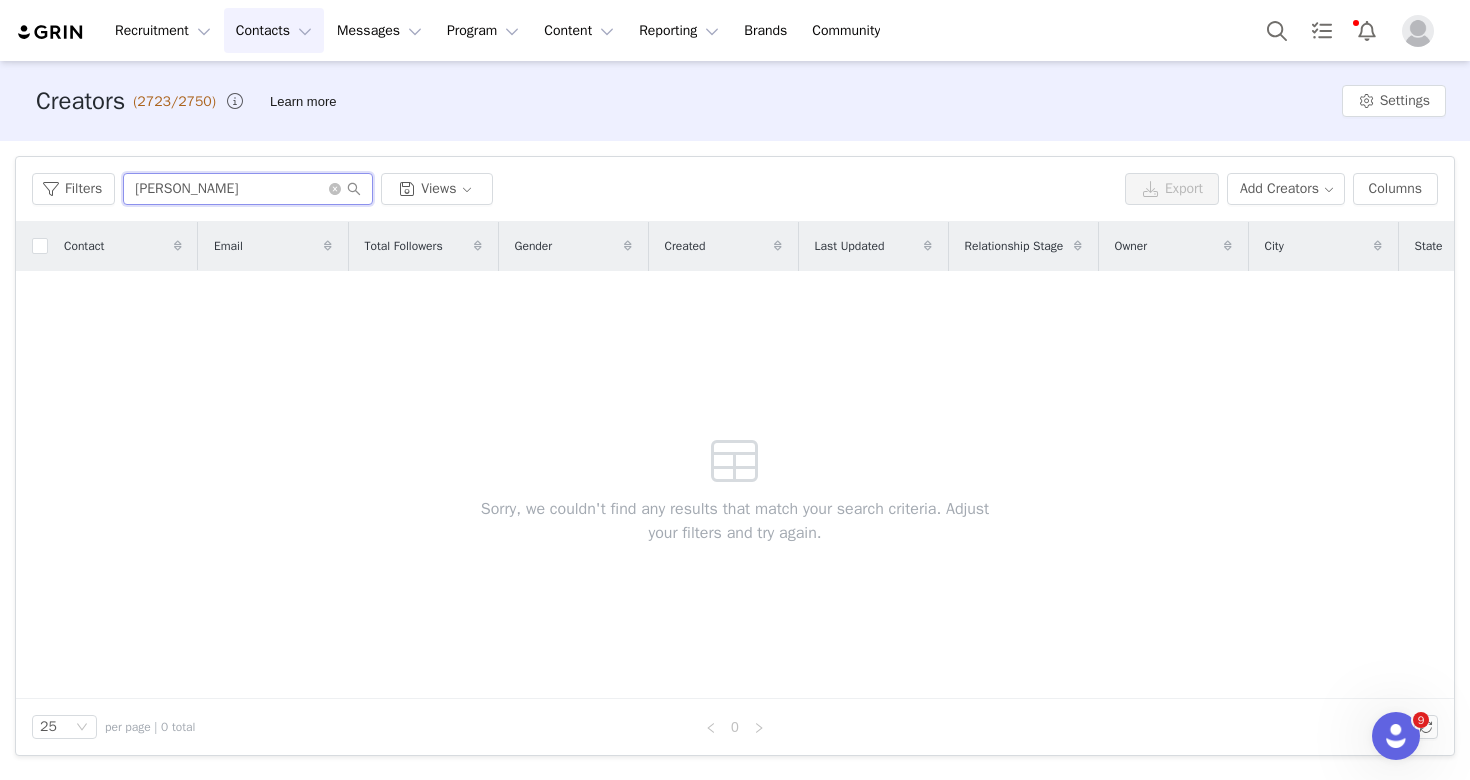 click on "Alex Car" at bounding box center [248, 189] 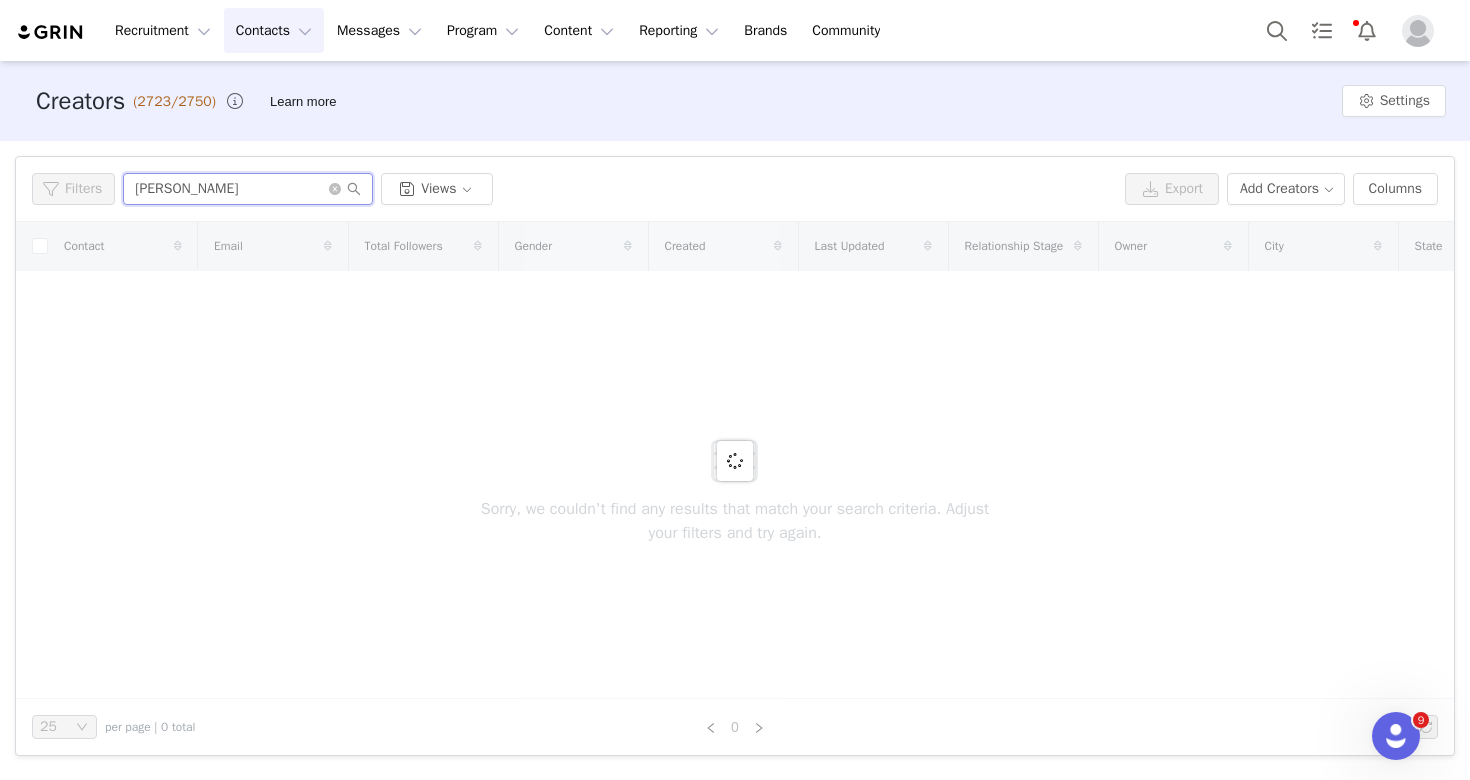 type on "Alex" 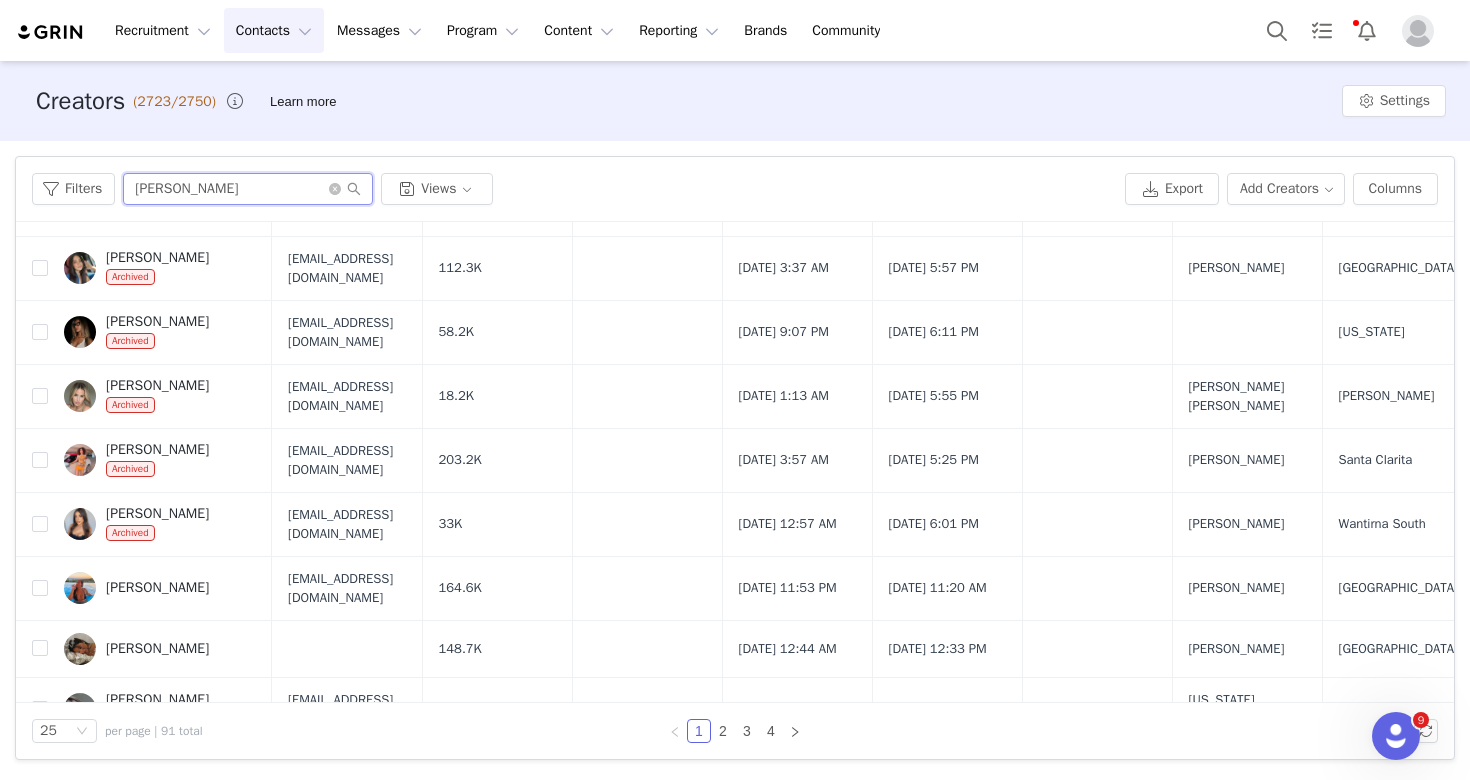 scroll, scrollTop: 1167, scrollLeft: 0, axis: vertical 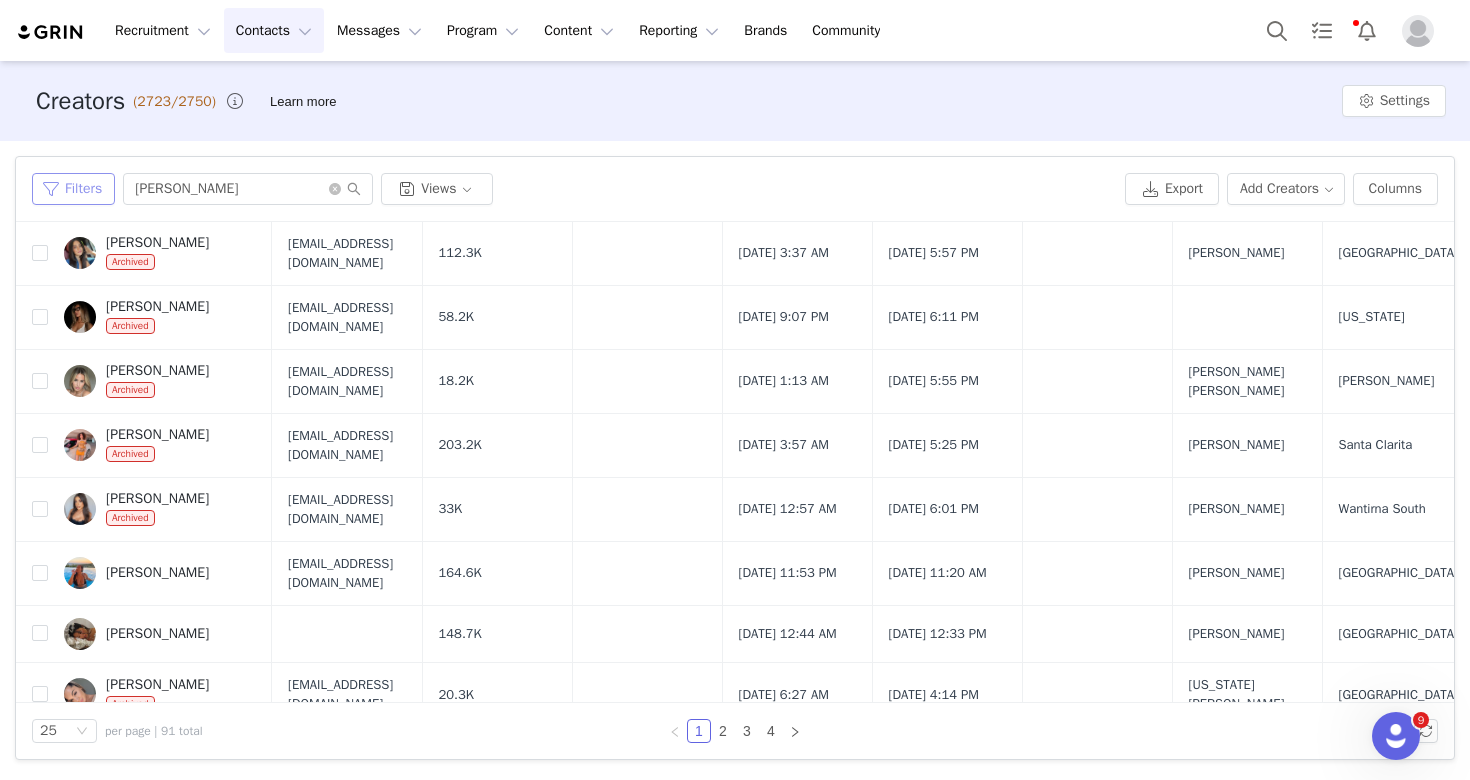 click on "Filters" at bounding box center (73, 189) 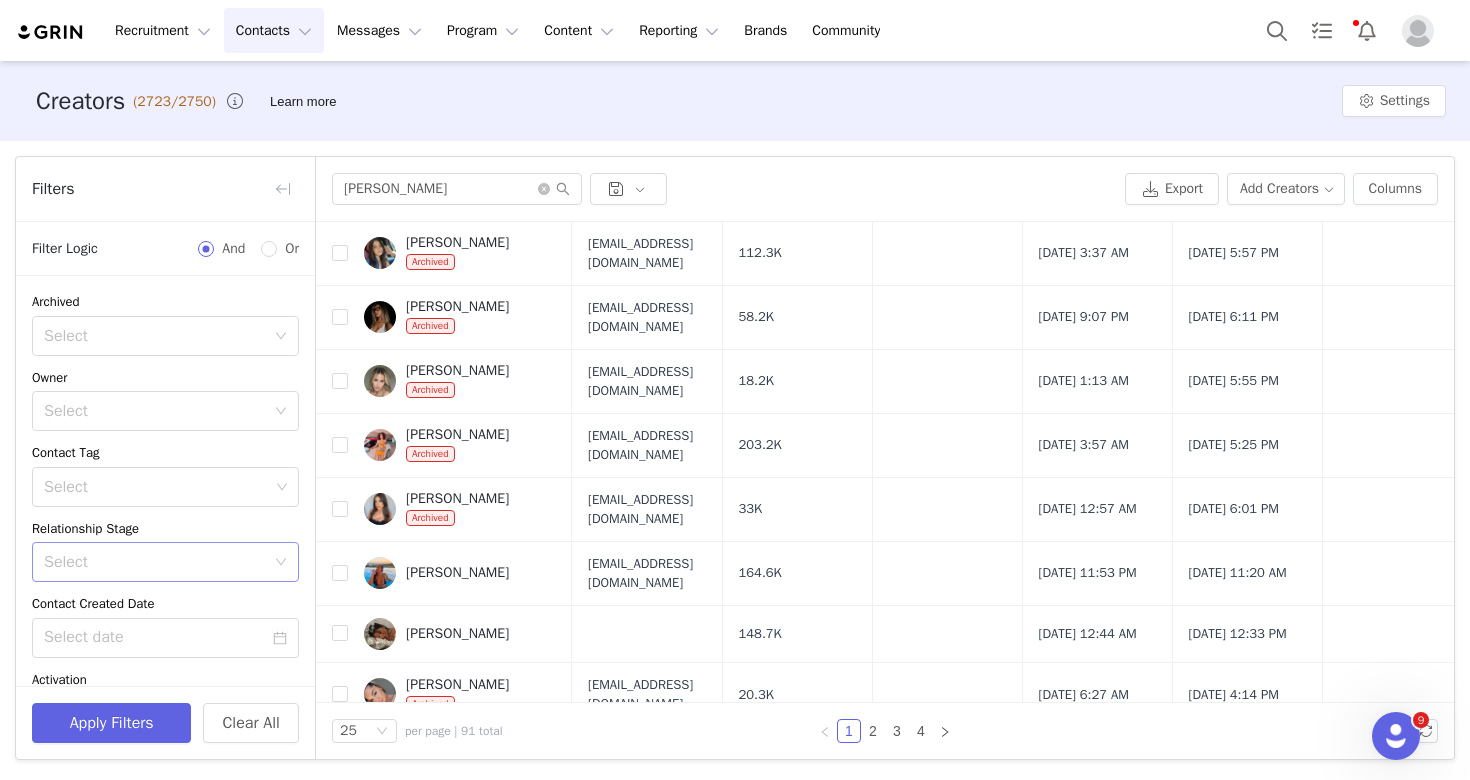 click on "Select" at bounding box center (154, 562) 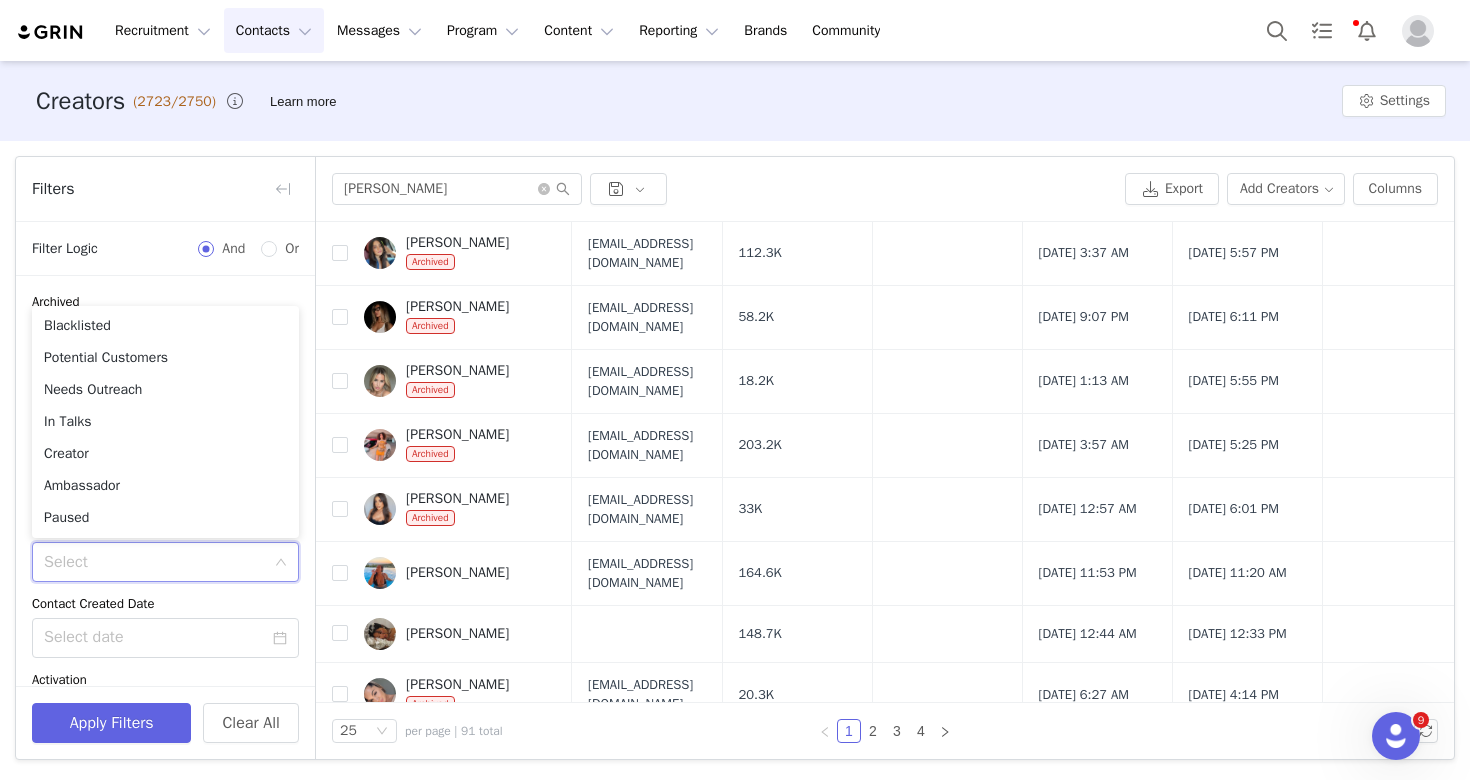 click on "Archived  Select  Owner  Select  Contact Tag  Select    Relationship Stage  Select  Contact Created Date   Activation  Select    Gender  Select  Content Progress  Select  Campaign  Select" at bounding box center [165, 626] 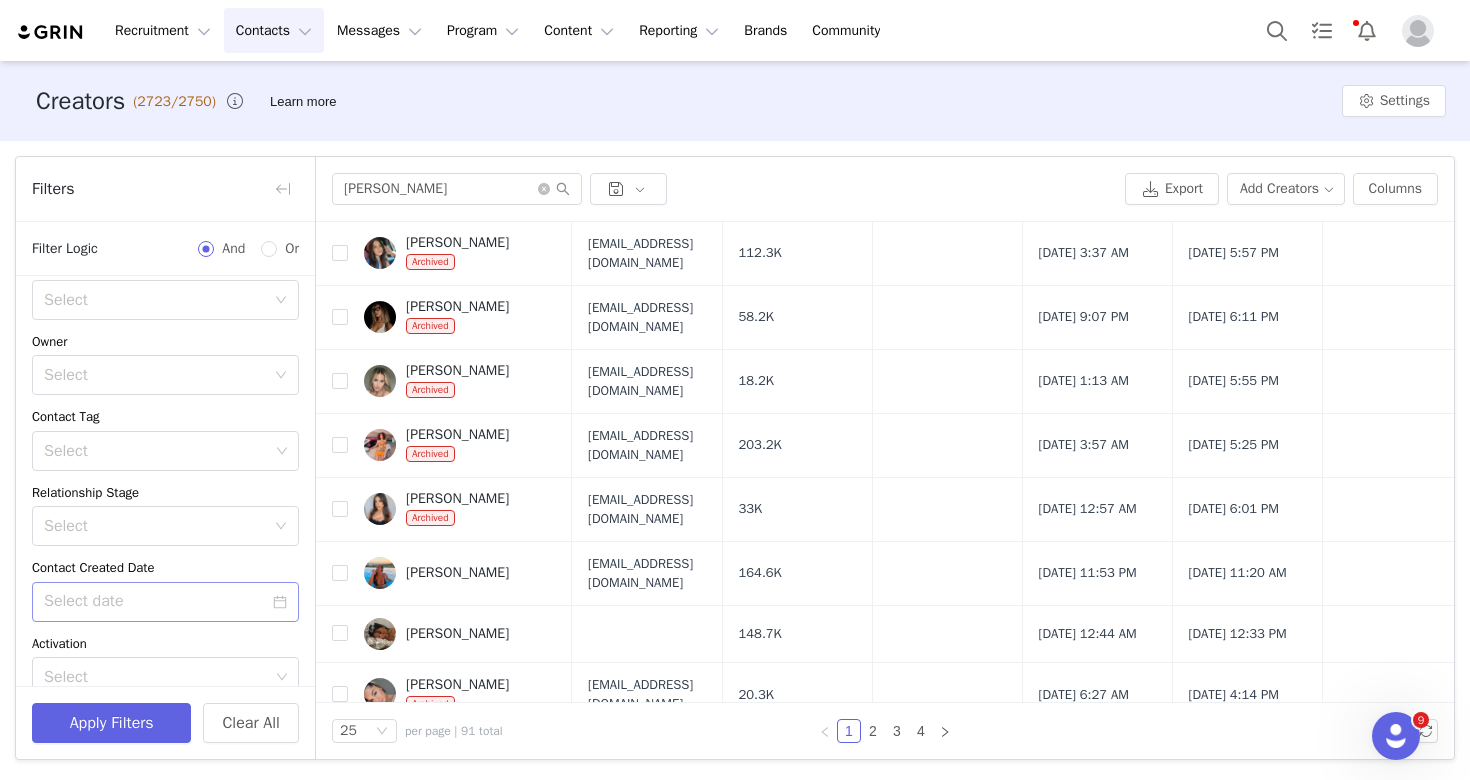 scroll, scrollTop: 0, scrollLeft: 0, axis: both 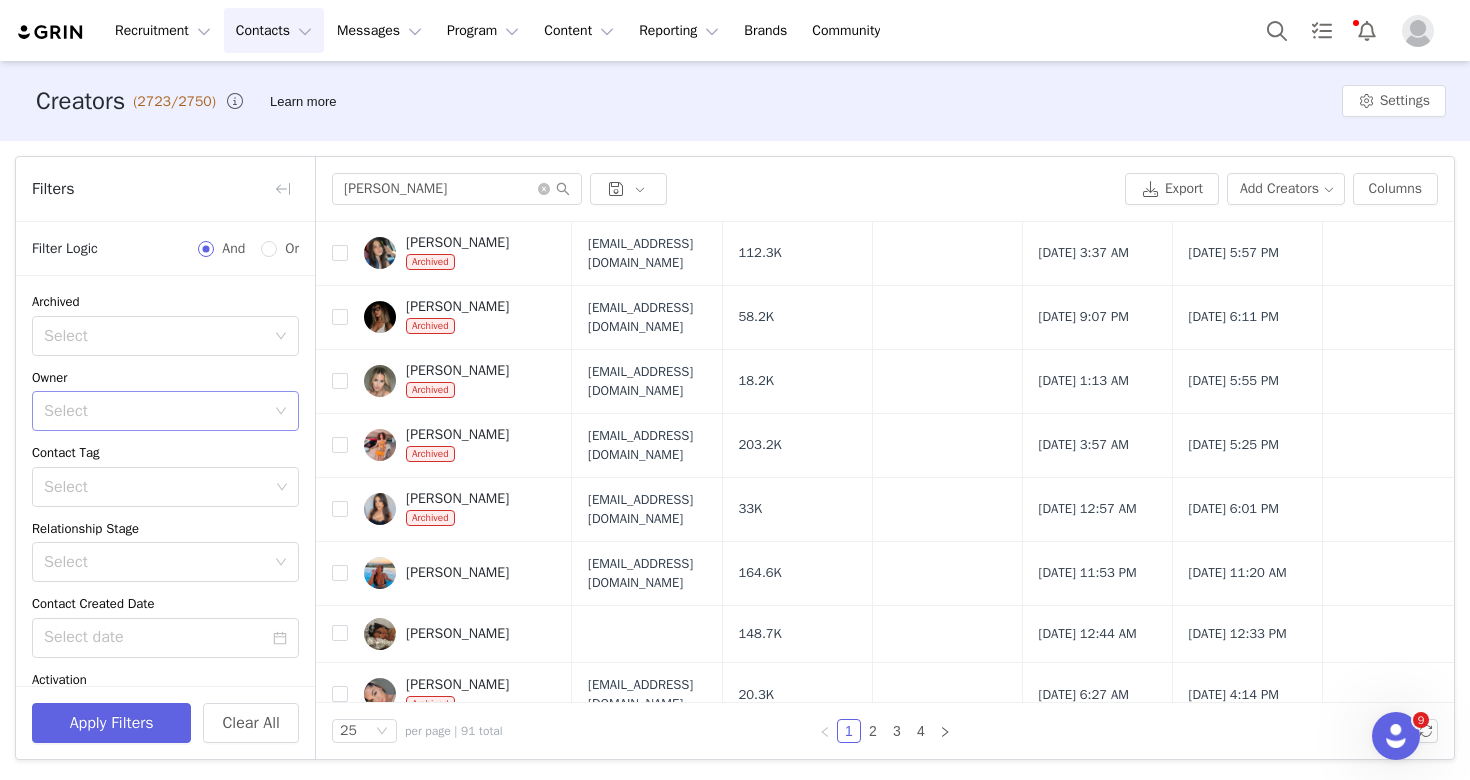 click on "Select" at bounding box center [159, 411] 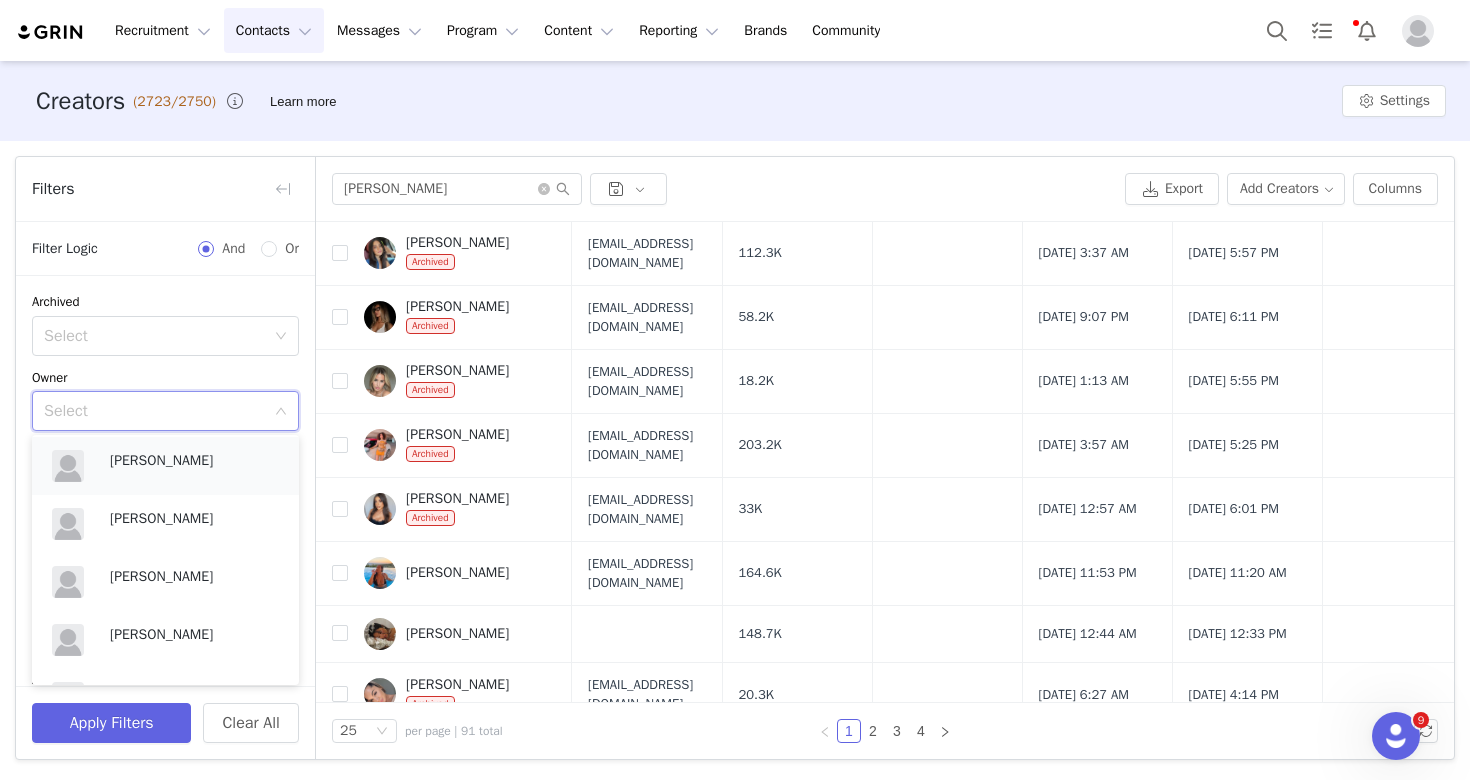 scroll, scrollTop: 310, scrollLeft: 0, axis: vertical 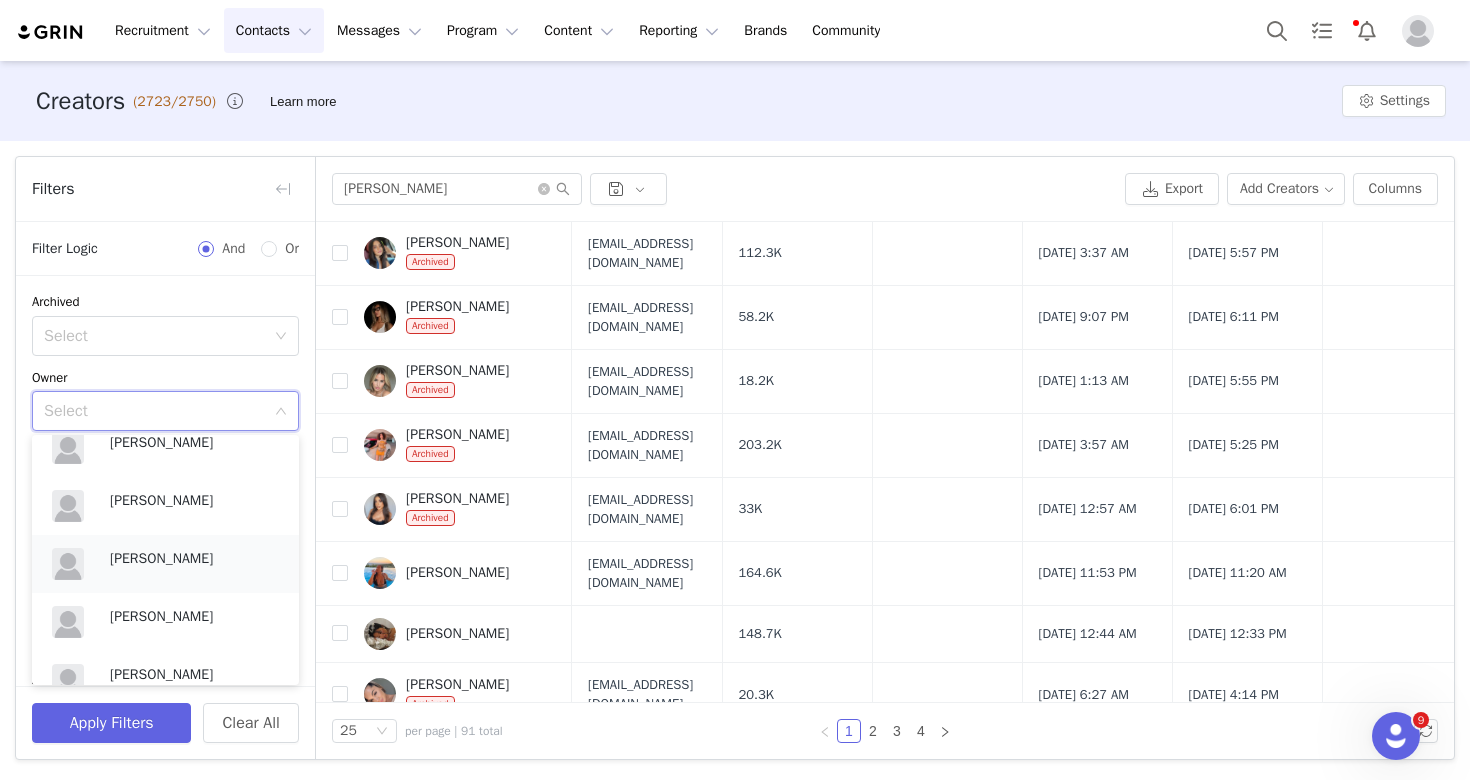 click on "Emily Pullen" at bounding box center (194, 559) 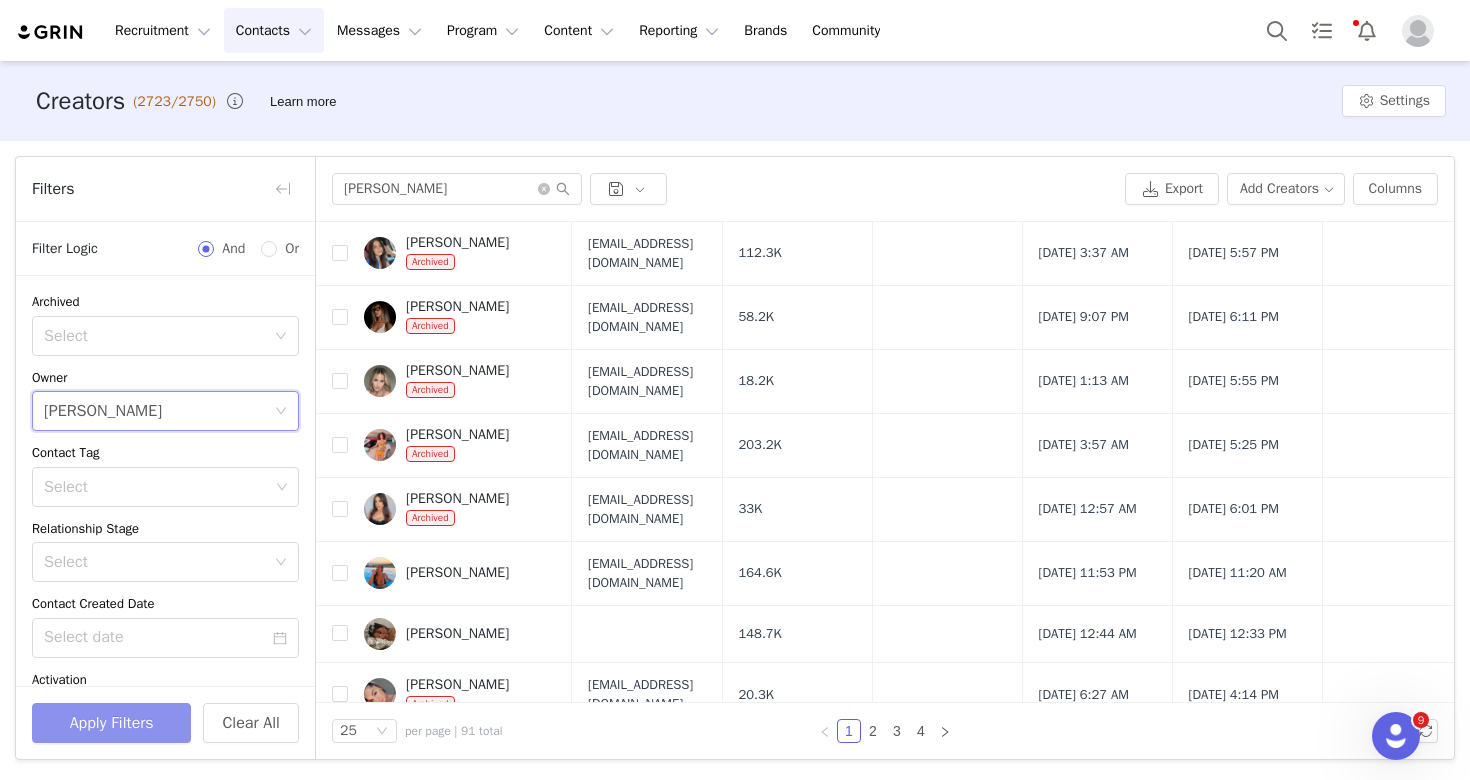 click on "Apply Filters" at bounding box center [111, 723] 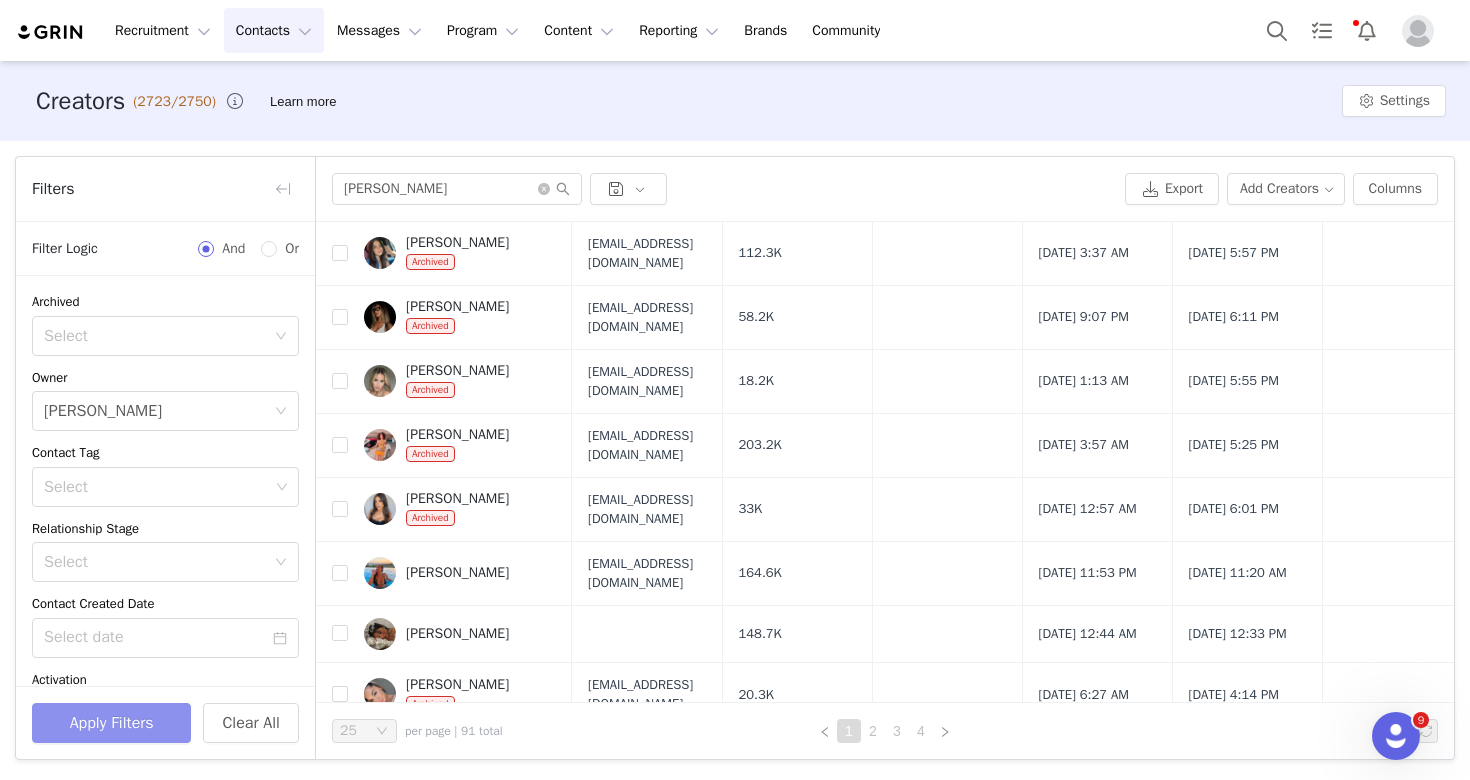 scroll, scrollTop: 0, scrollLeft: 0, axis: both 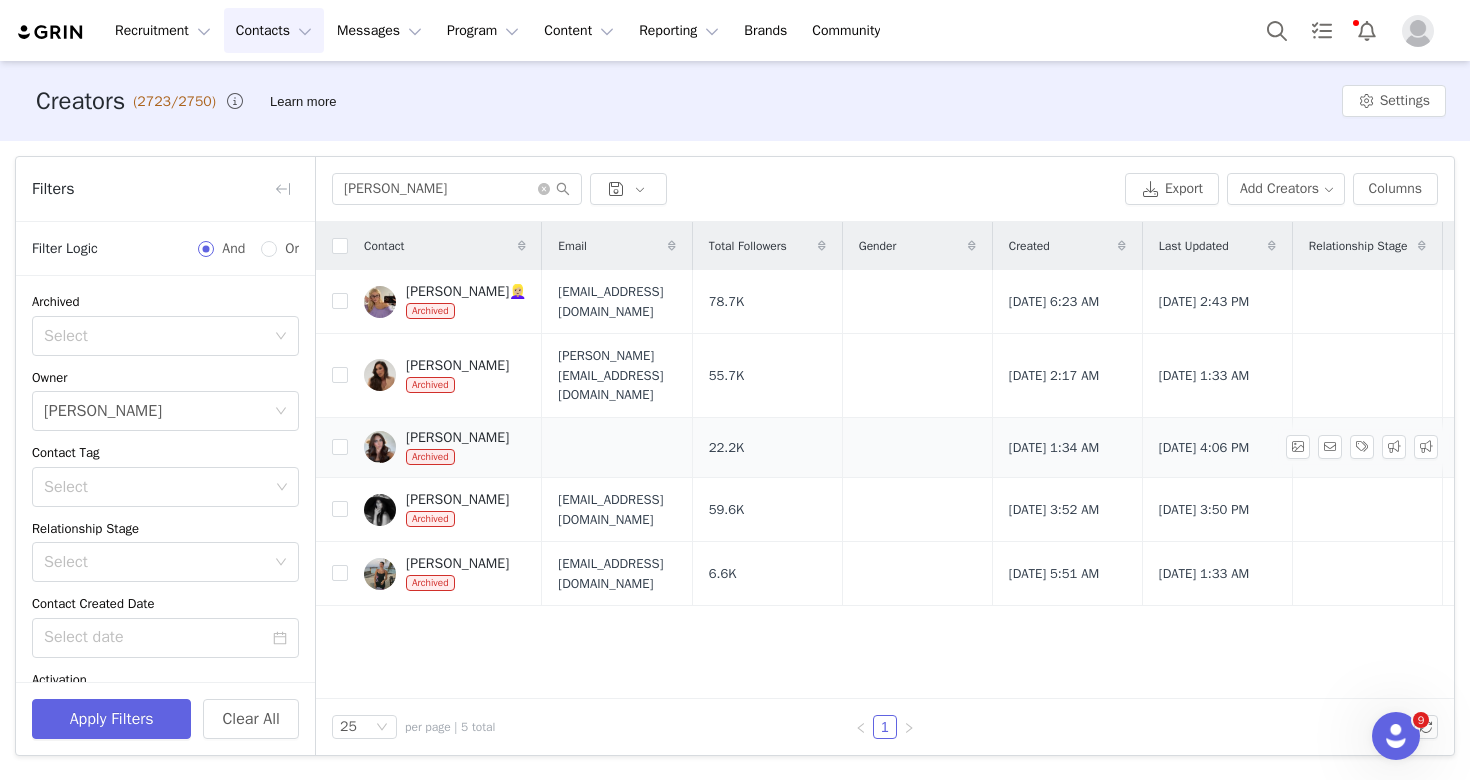 click on "Alexandra carnovalee" at bounding box center [457, 438] 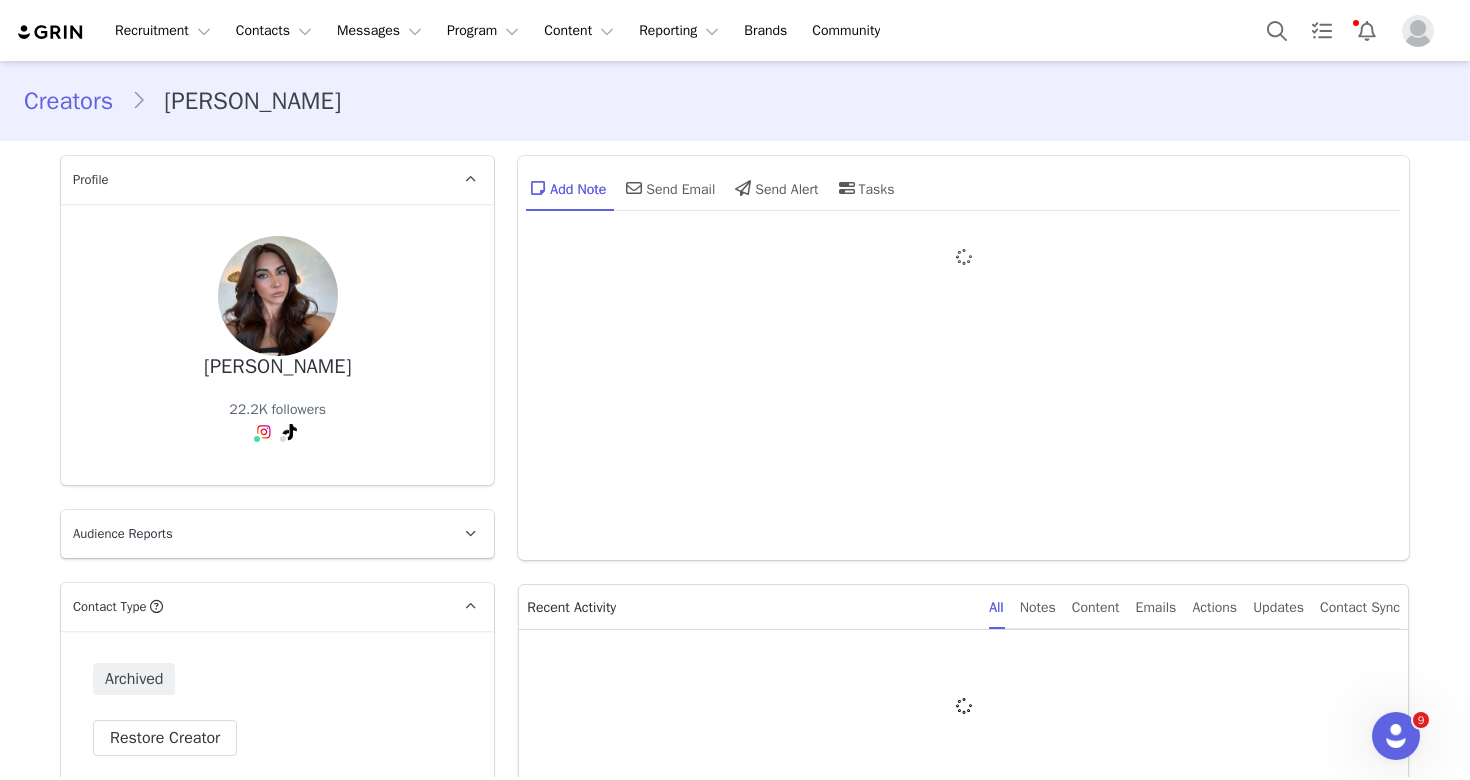 type on "+1 (United States)" 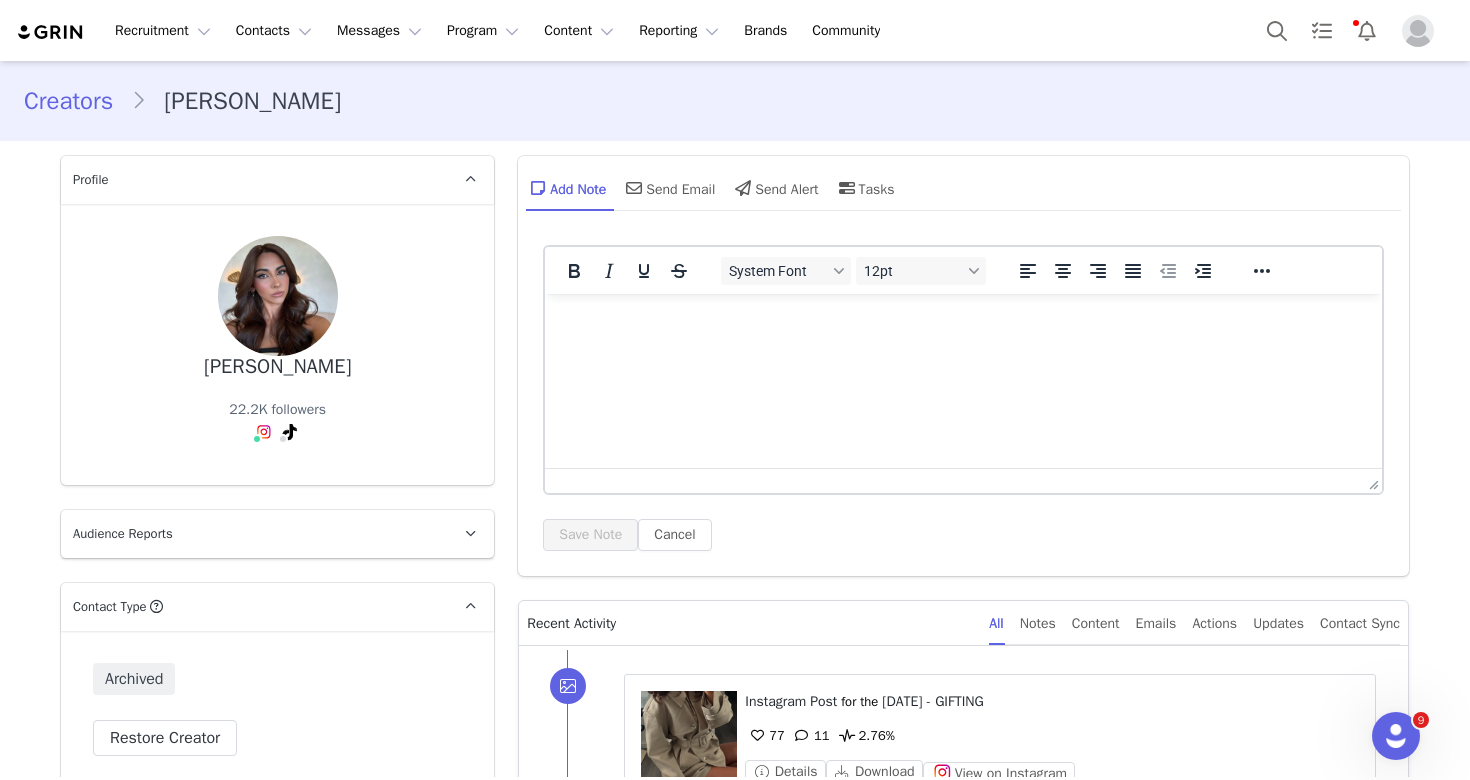 scroll, scrollTop: 0, scrollLeft: 0, axis: both 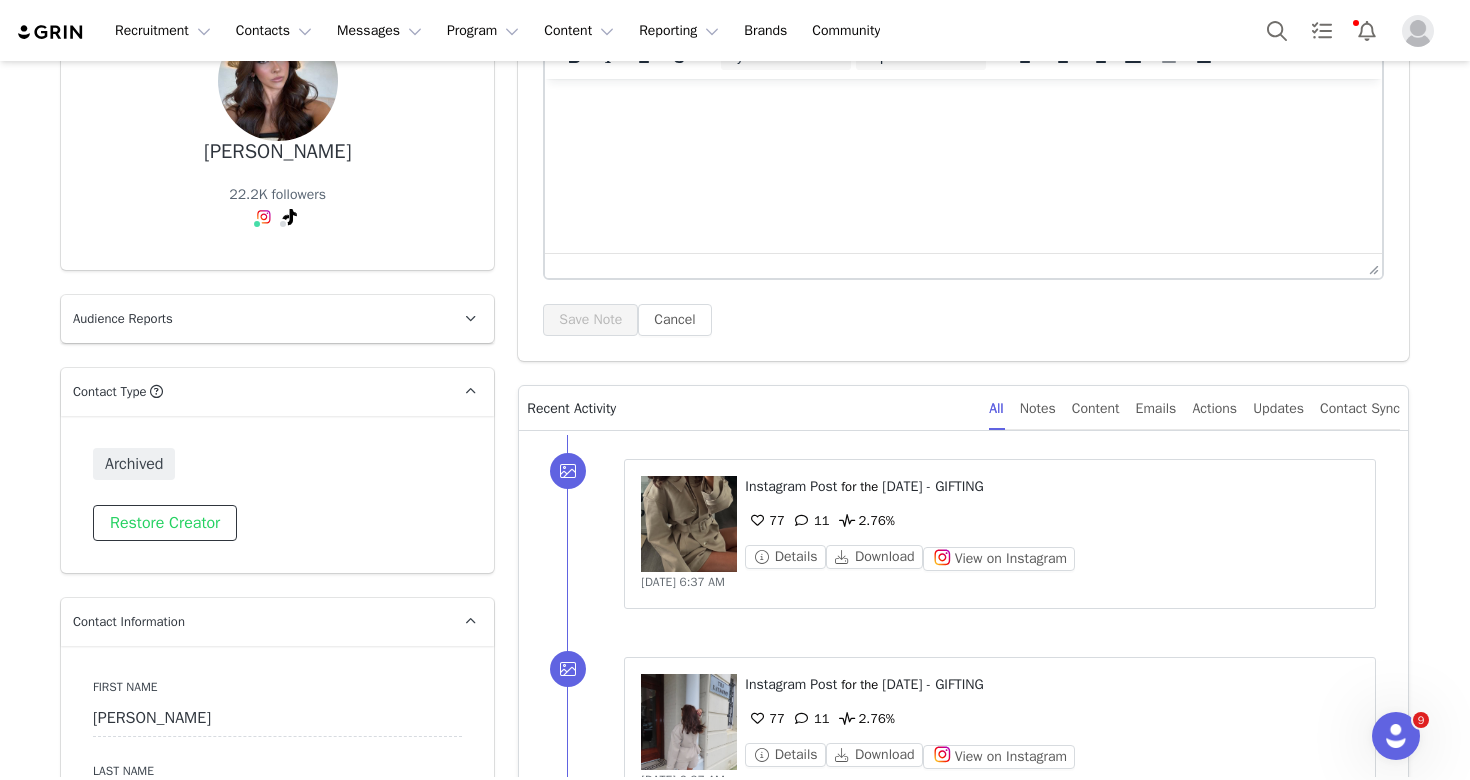 click on "Restore Creator" at bounding box center (165, 523) 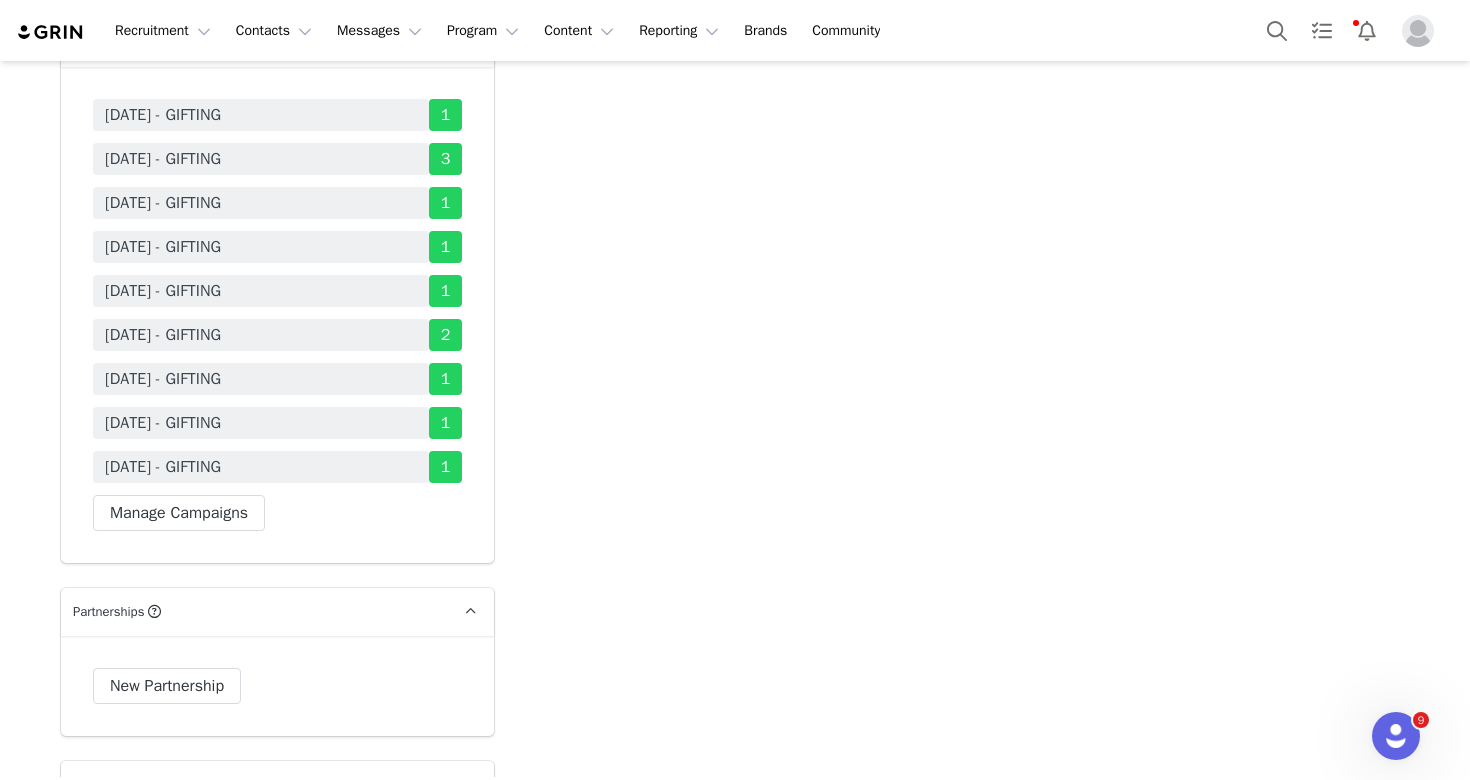 scroll, scrollTop: 3586, scrollLeft: 0, axis: vertical 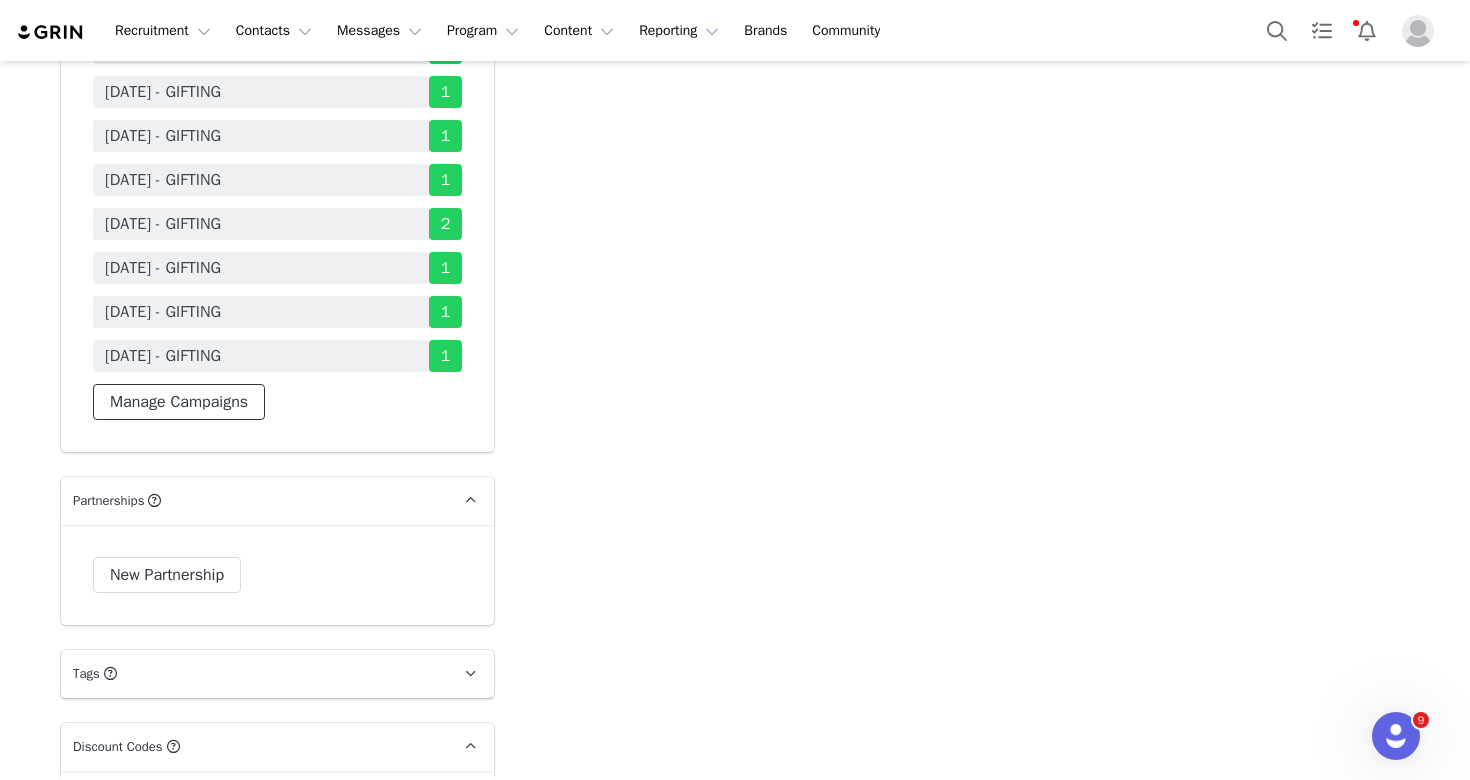 click on "Manage Campaigns" at bounding box center (179, 402) 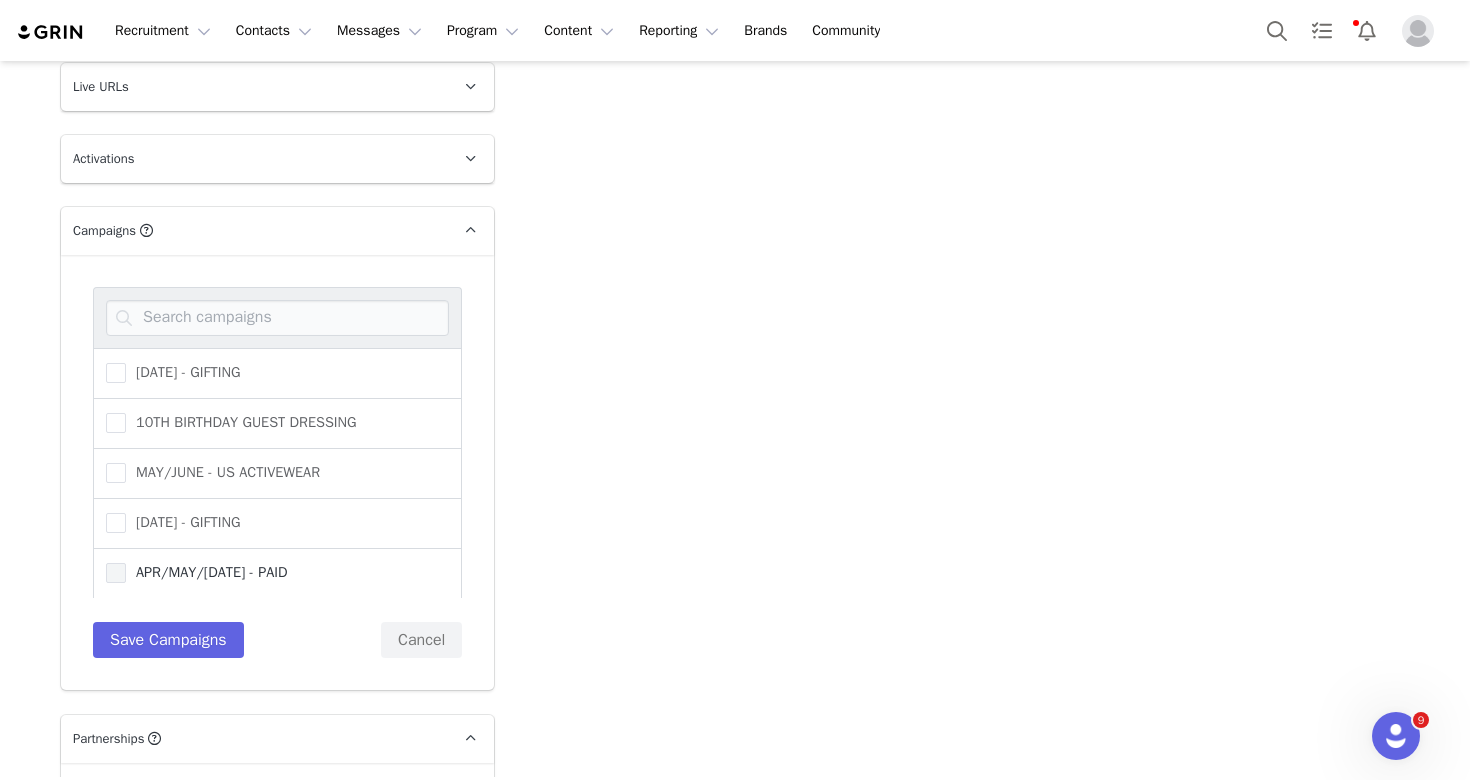 scroll, scrollTop: 3216, scrollLeft: 0, axis: vertical 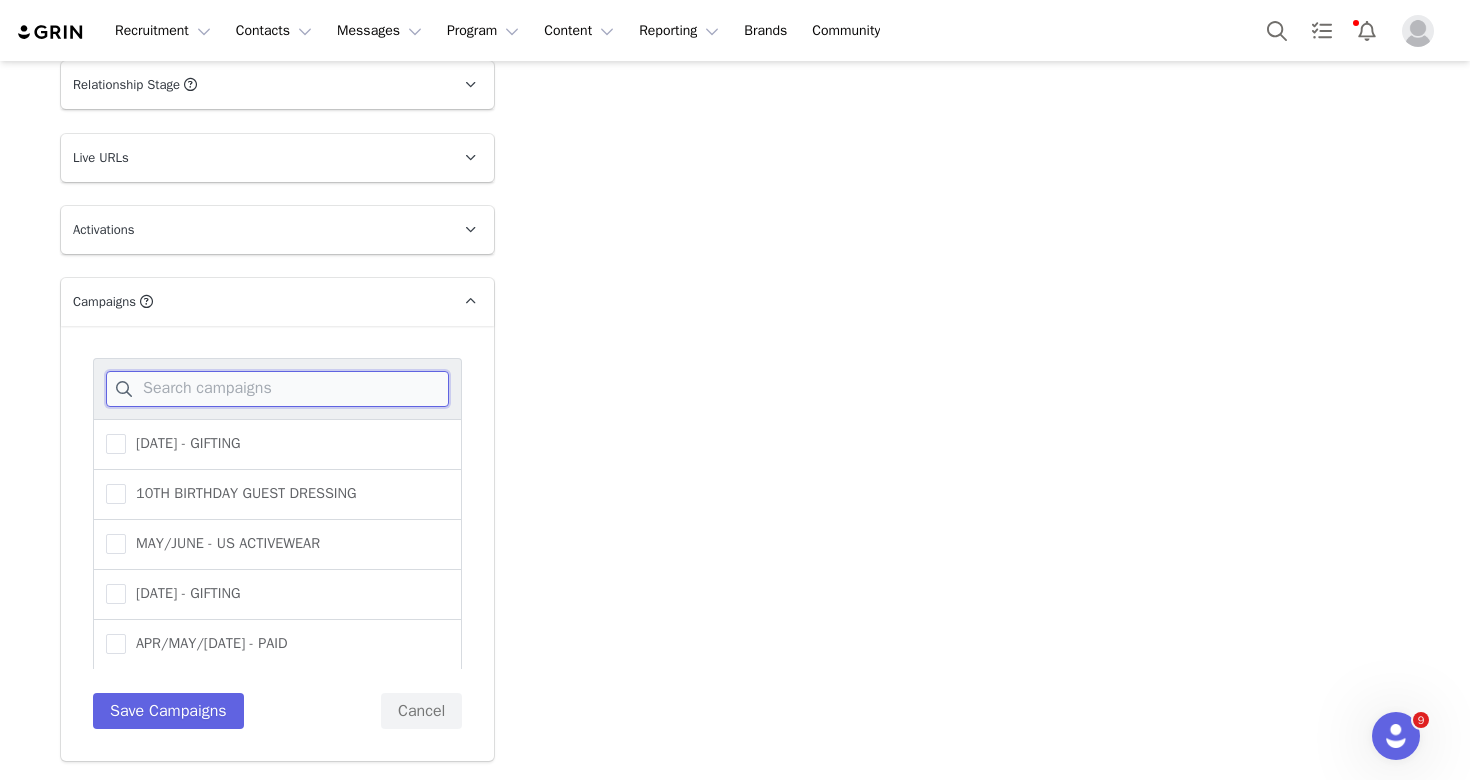 click at bounding box center [277, 389] 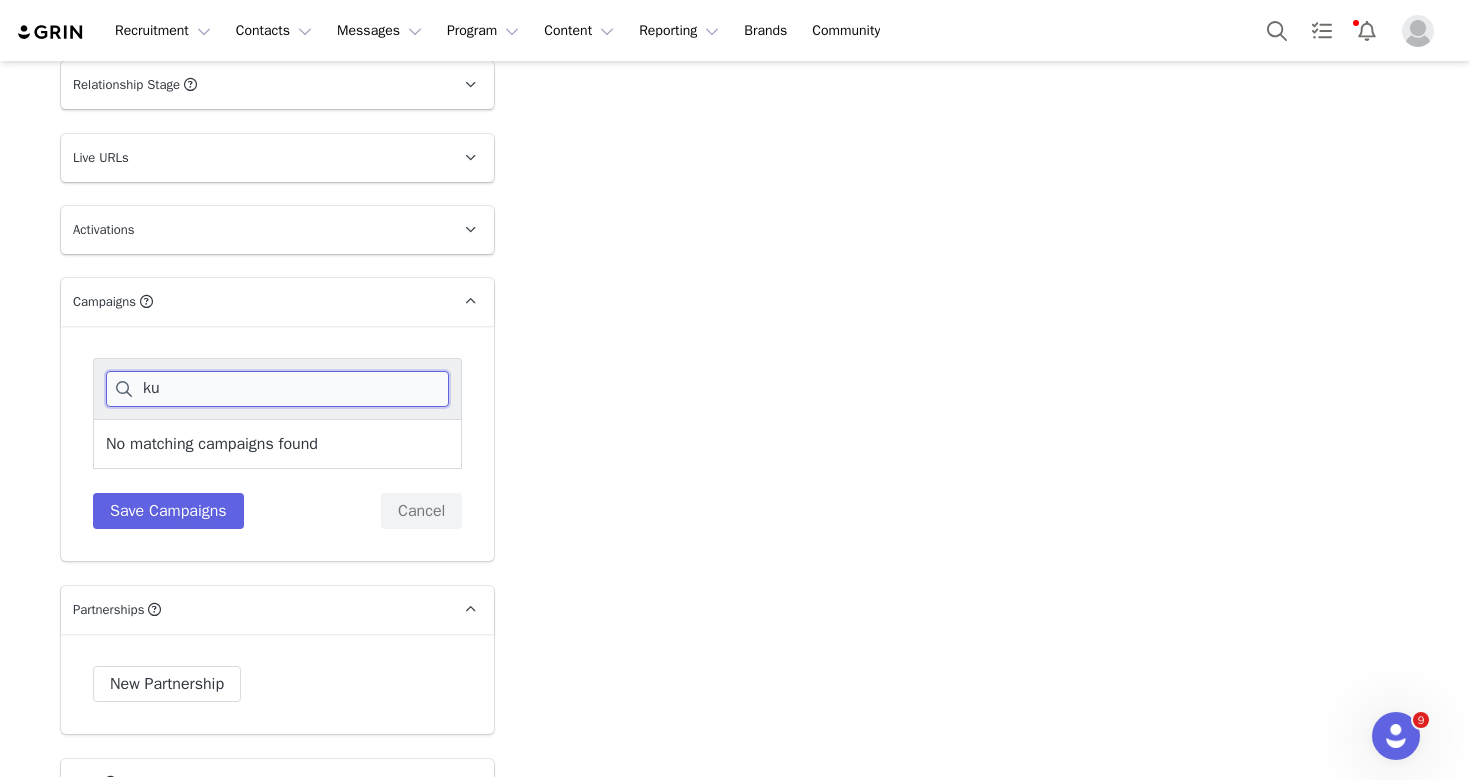 type on "k" 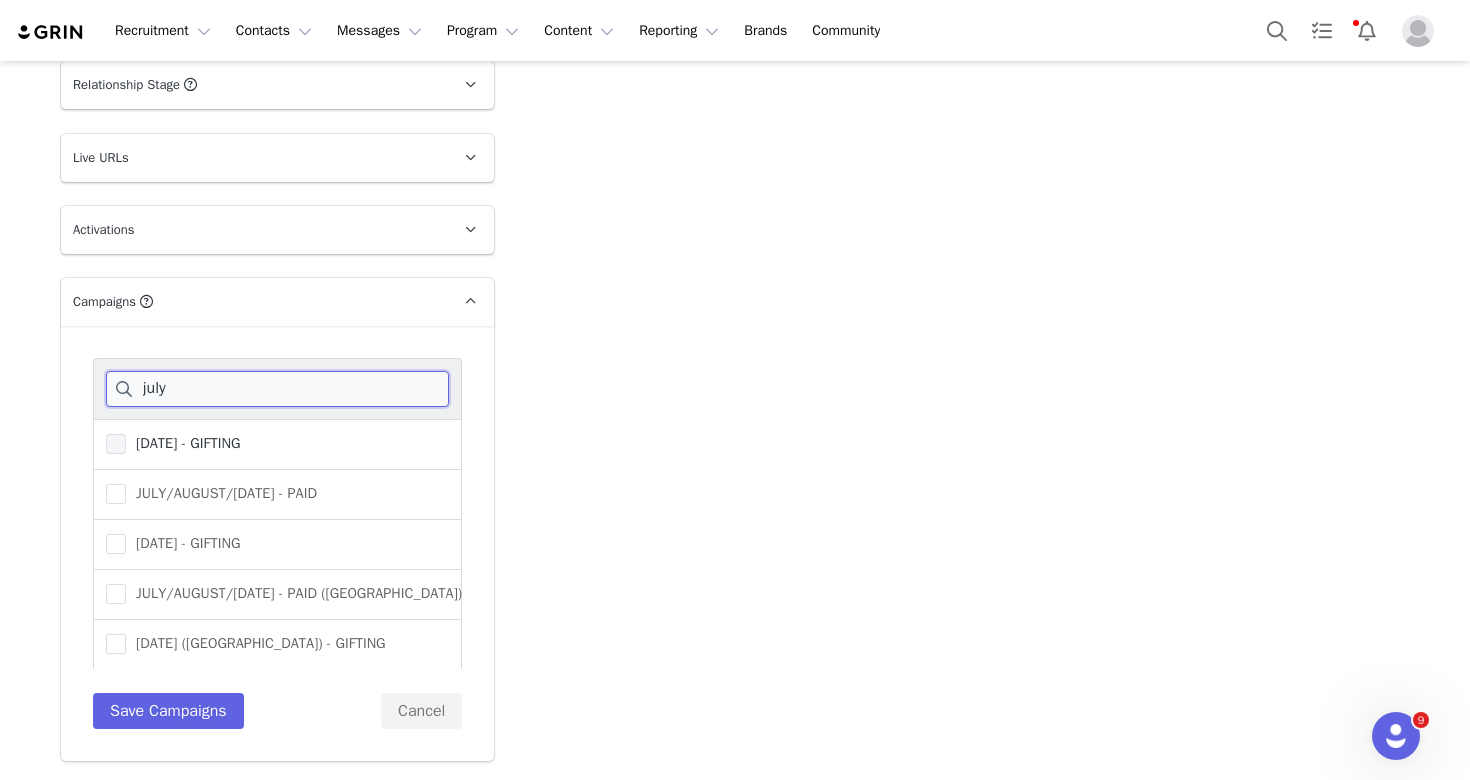 type on "july" 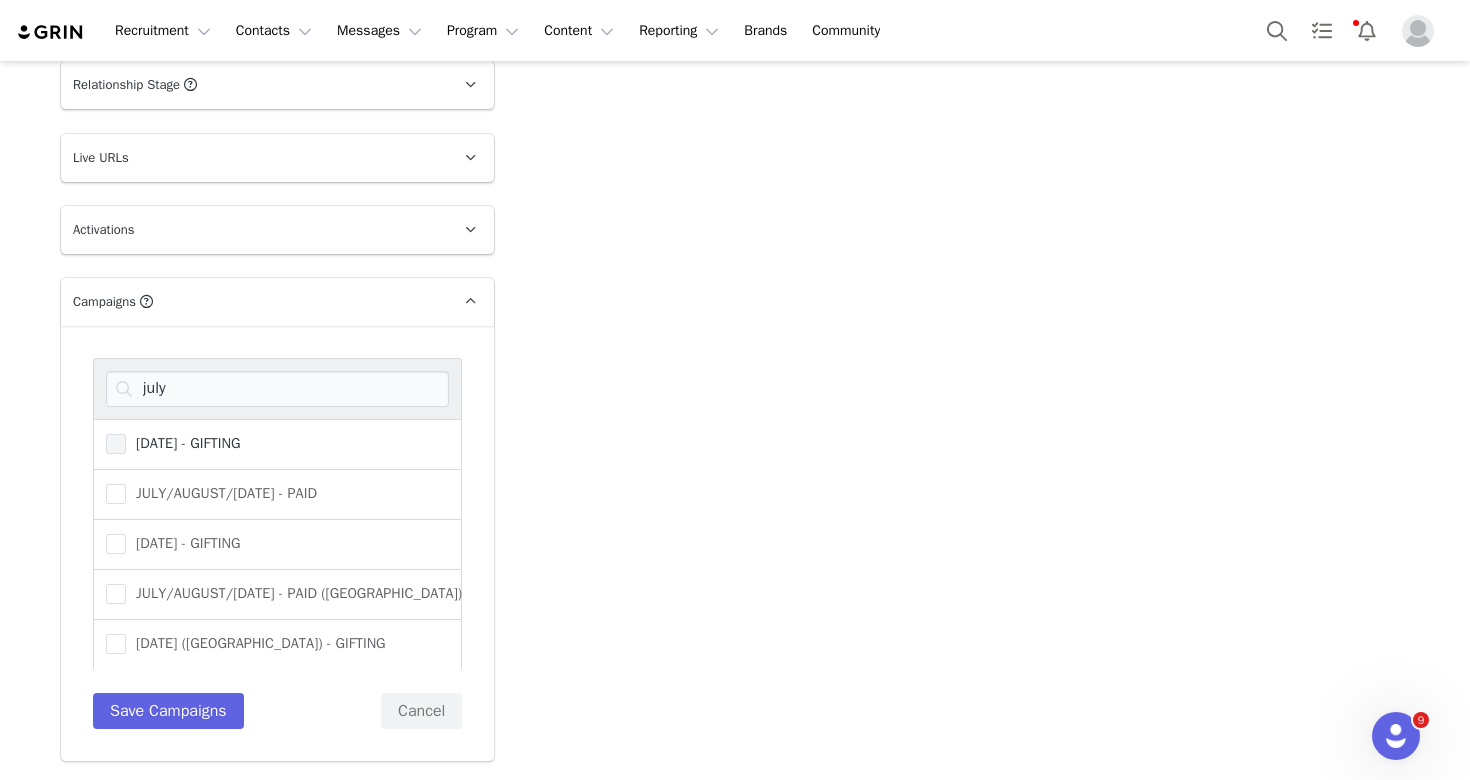 click on "JULY 25 - GIFTING" at bounding box center [183, 443] 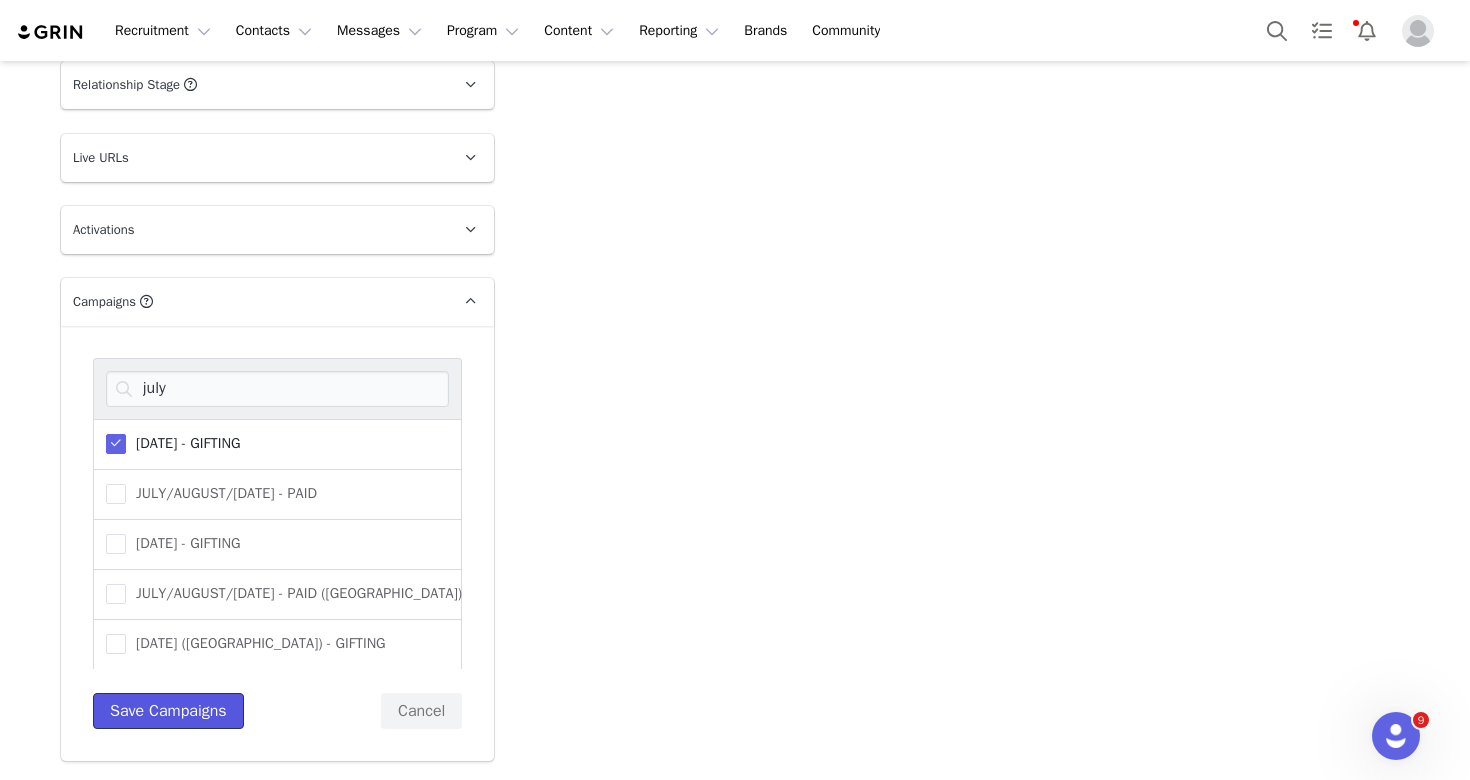 click on "Save Campaigns" at bounding box center (168, 711) 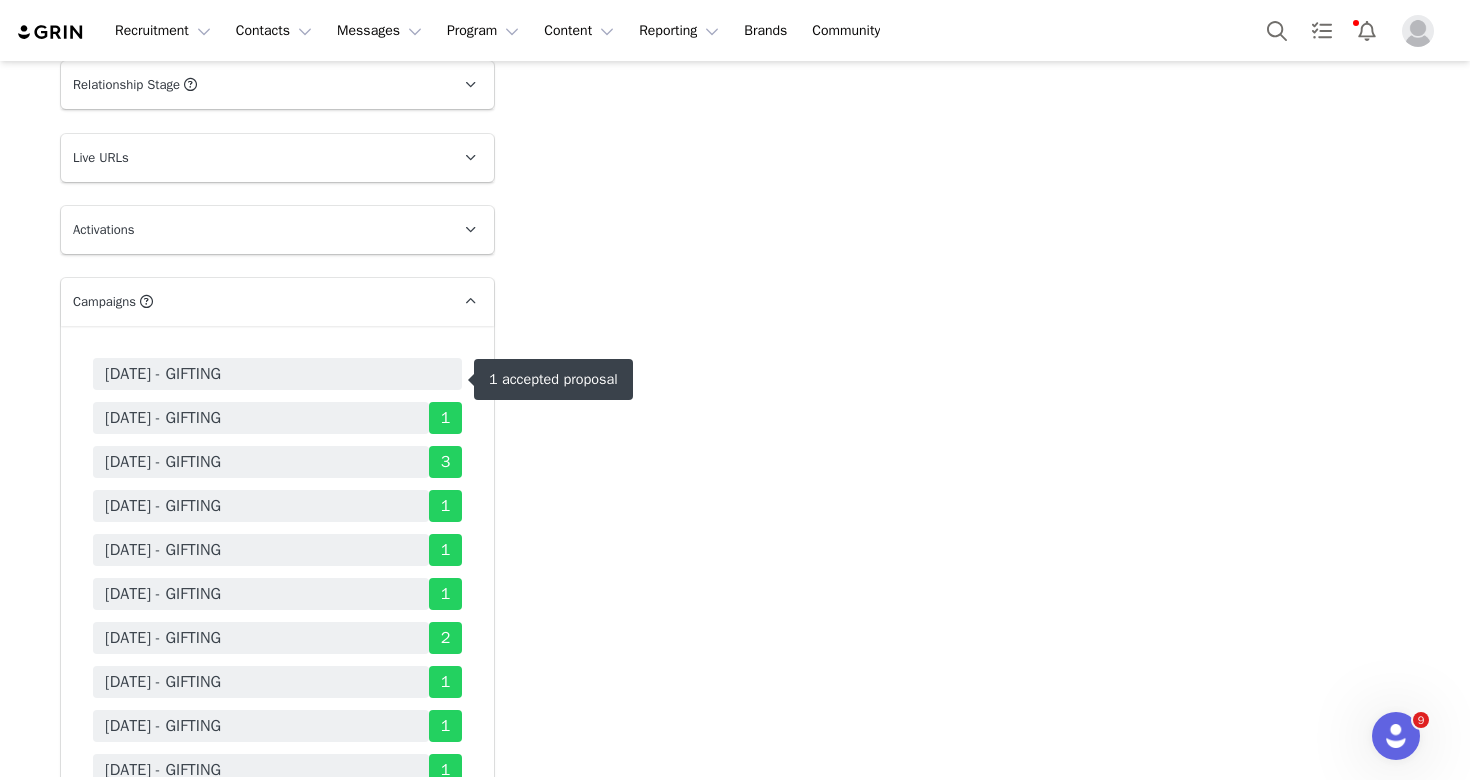 click on "JULY 25 - GIFTING" at bounding box center [163, 374] 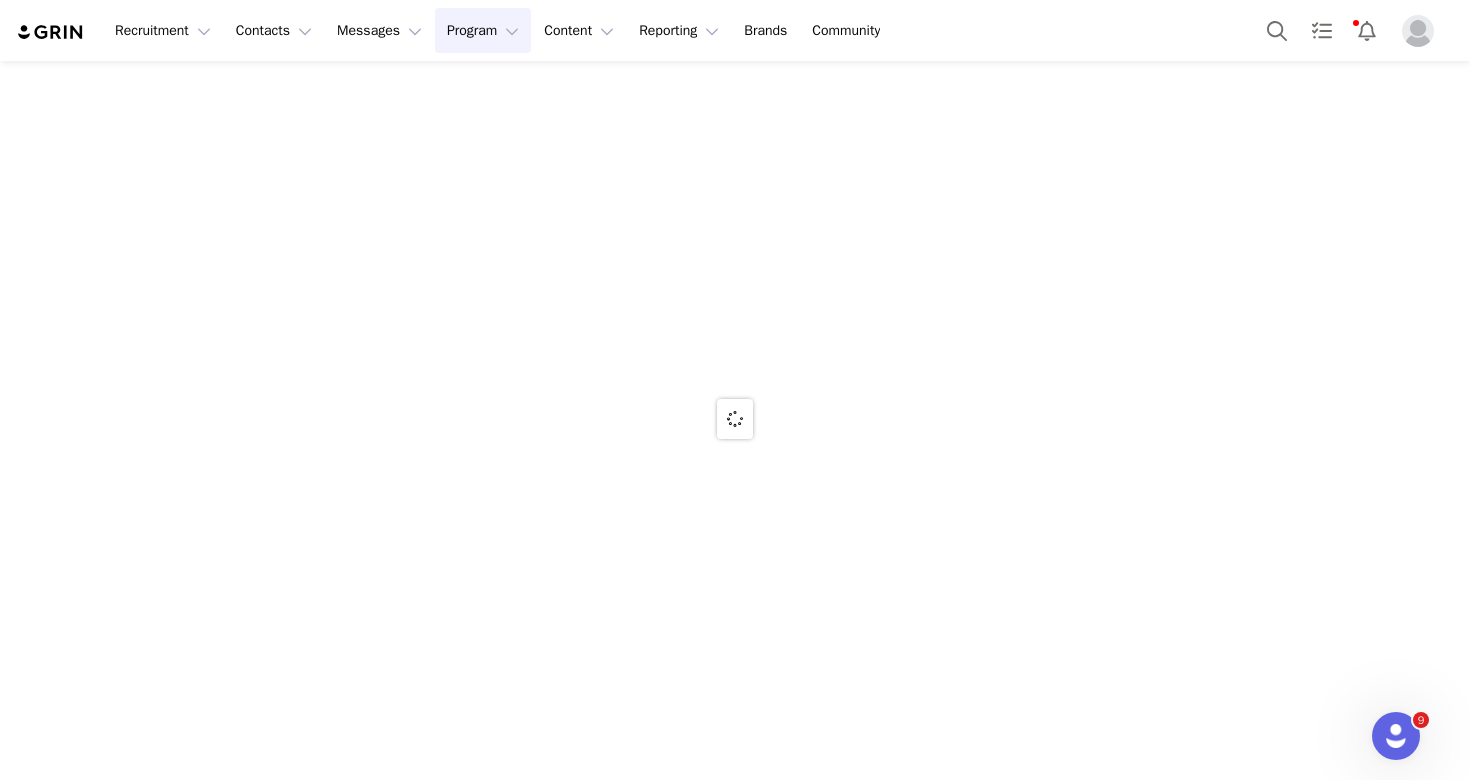 scroll, scrollTop: 0, scrollLeft: 0, axis: both 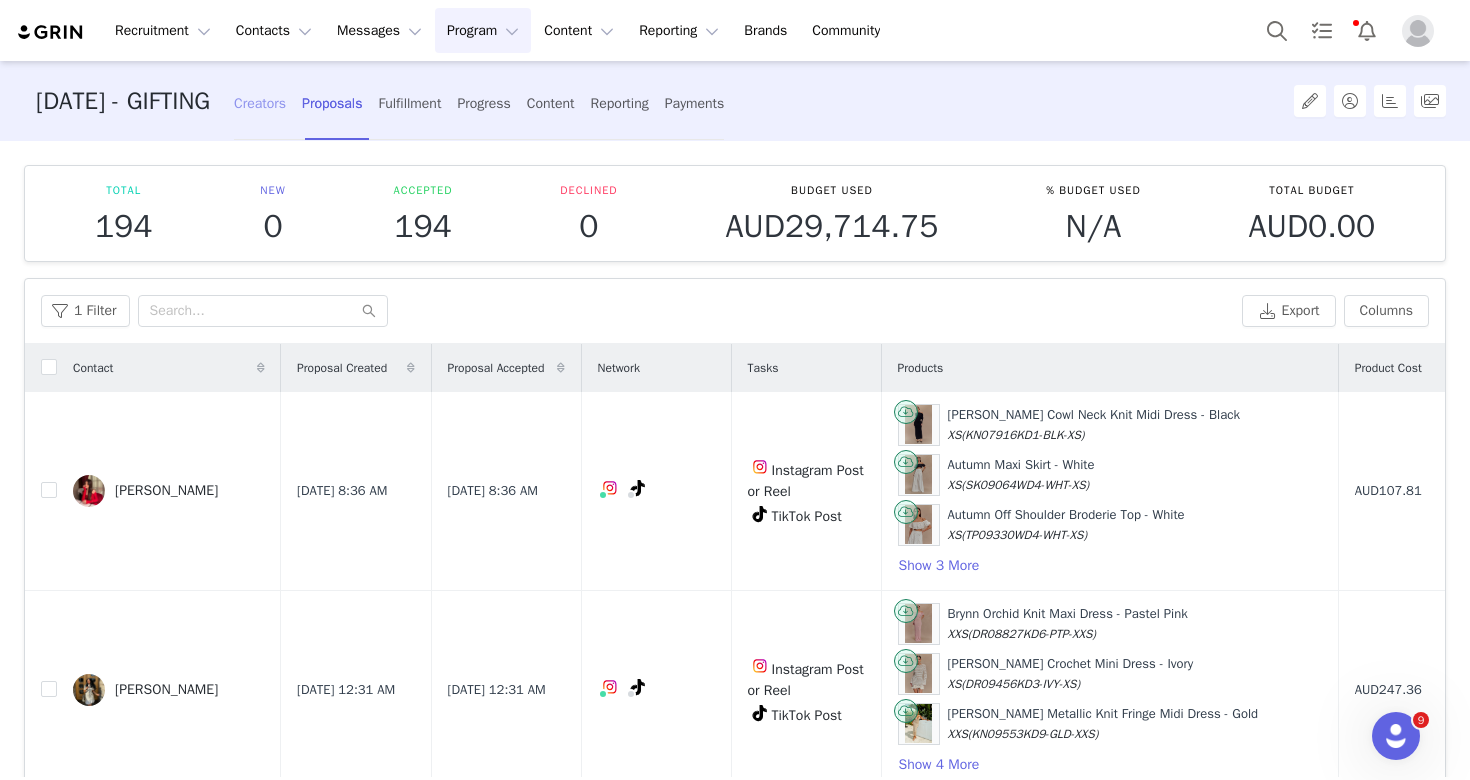 click on "Creators" at bounding box center (260, 103) 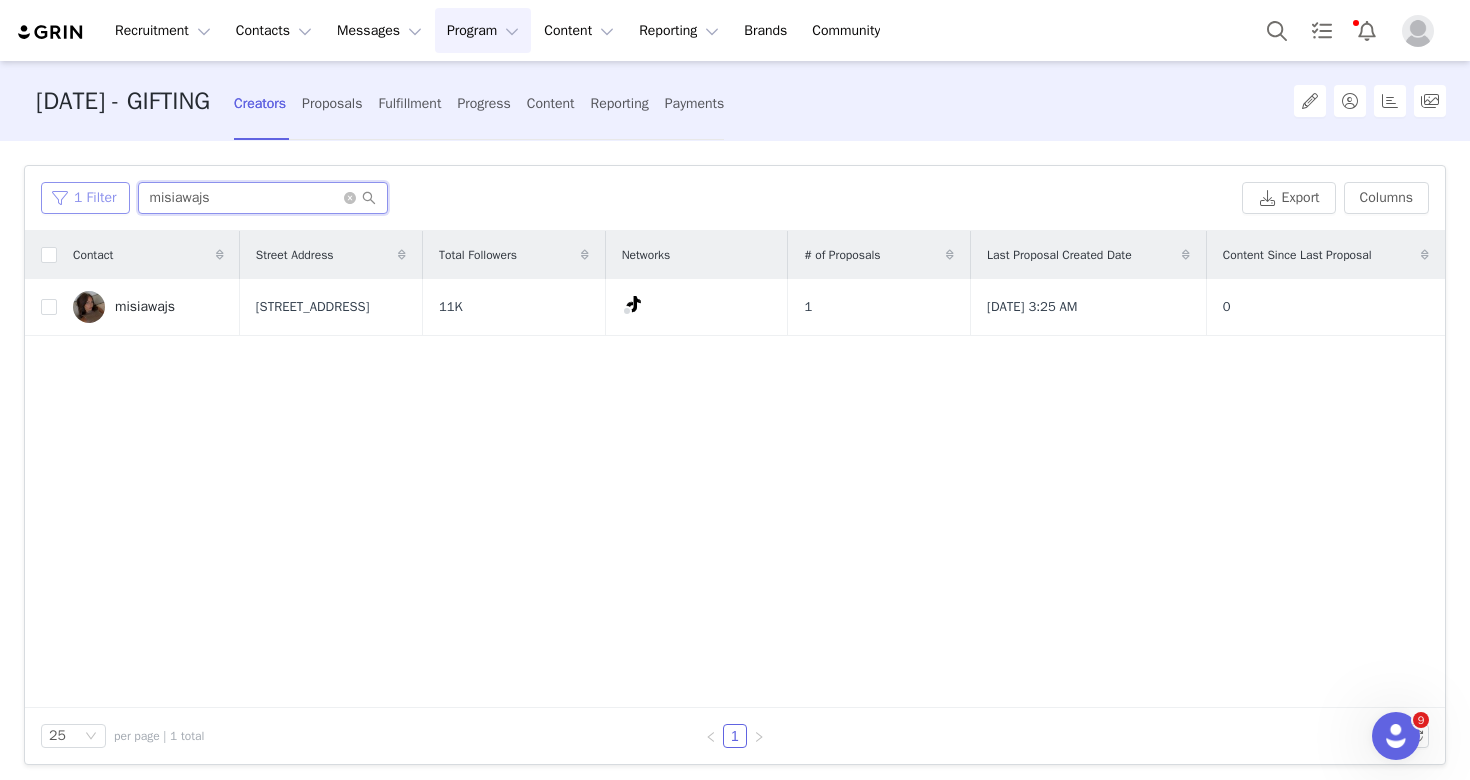 drag, startPoint x: 228, startPoint y: 197, endPoint x: 93, endPoint y: 195, distance: 135.01482 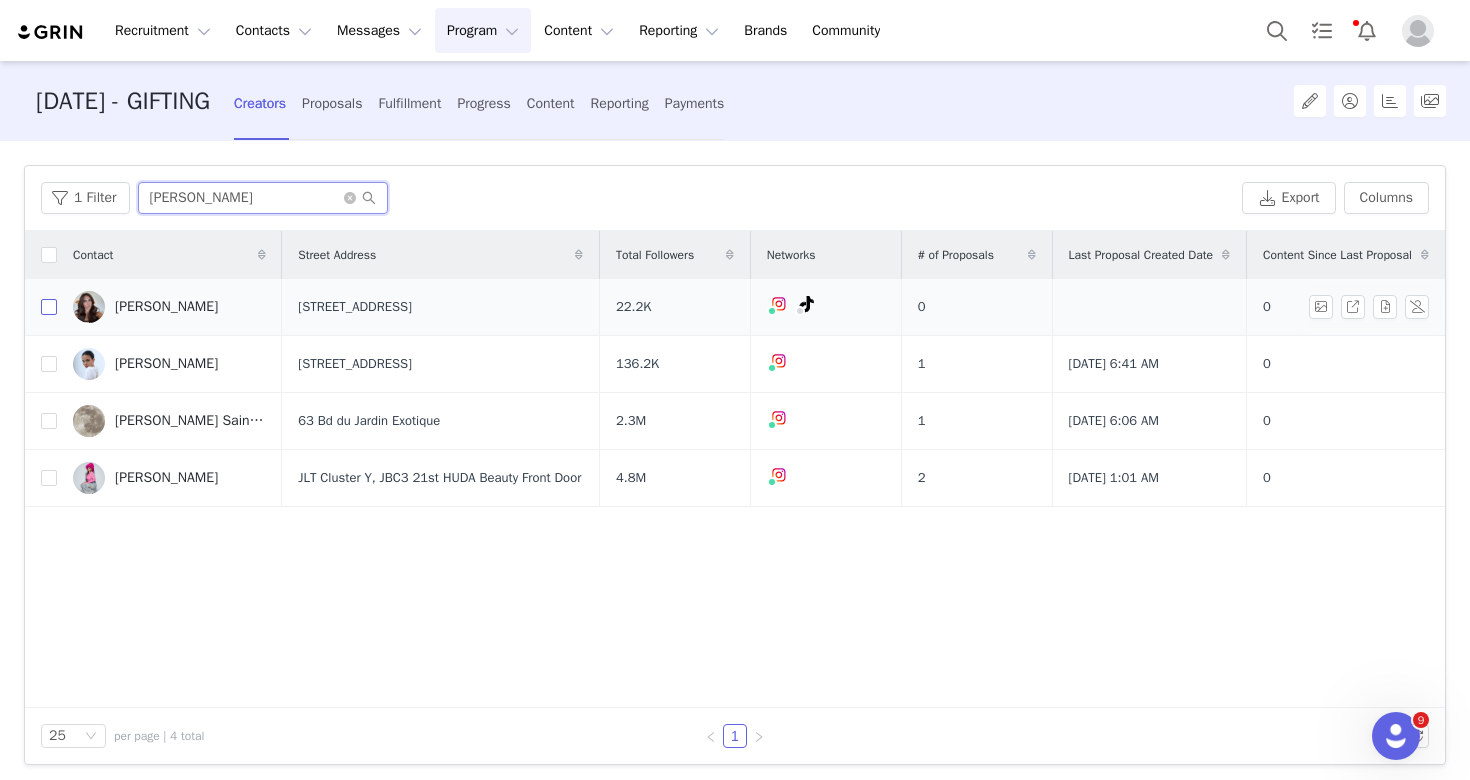 type on "alex" 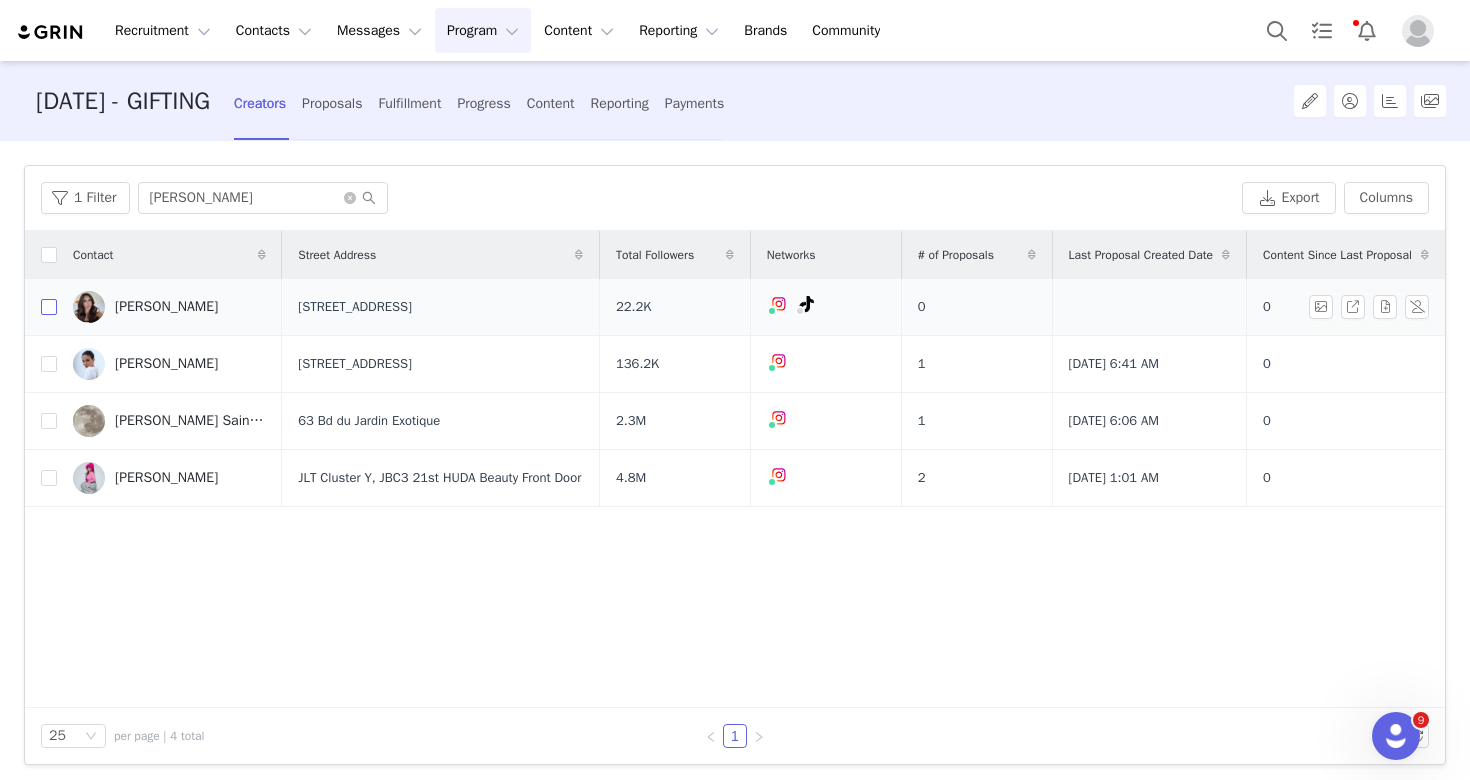 click at bounding box center [49, 307] 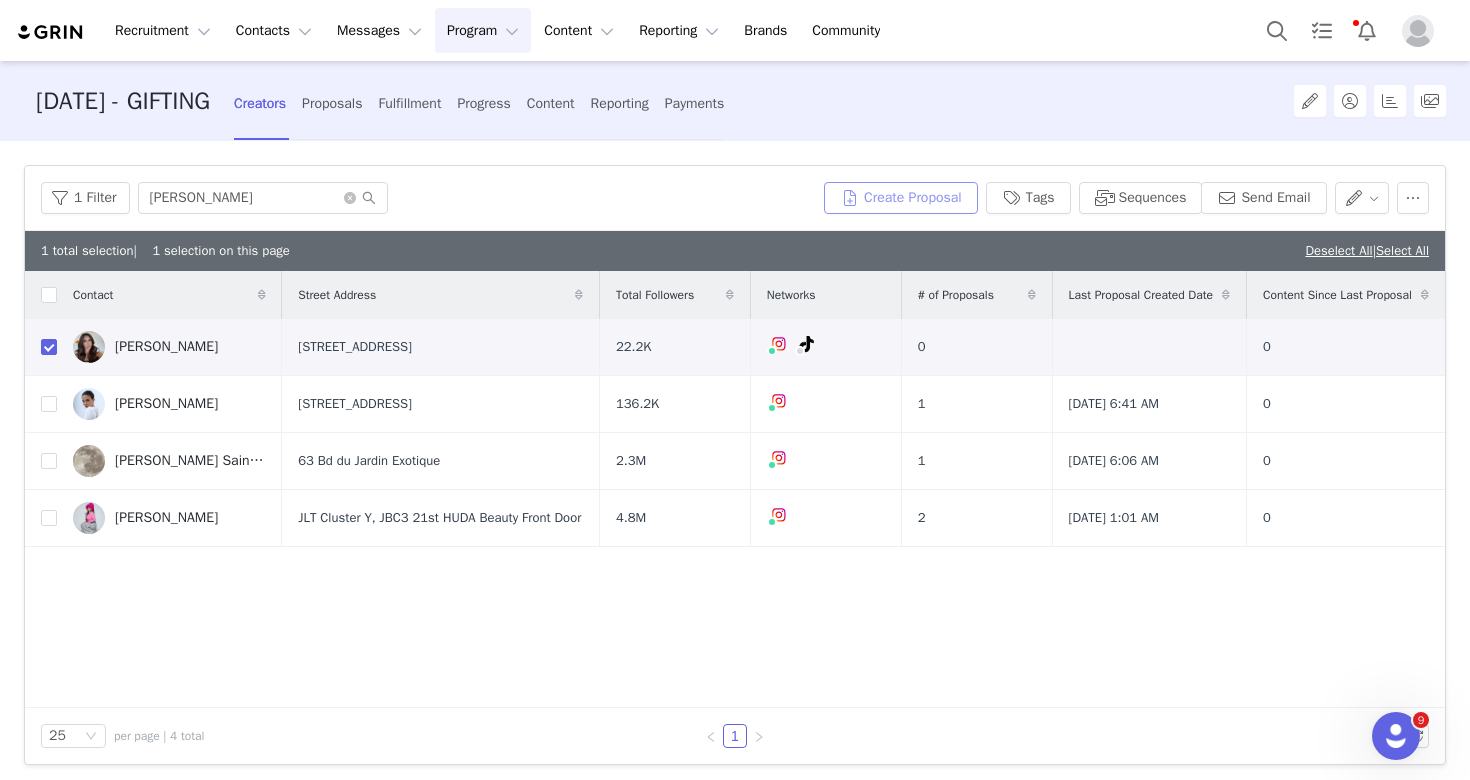 click on "Create Proposal" at bounding box center (901, 198) 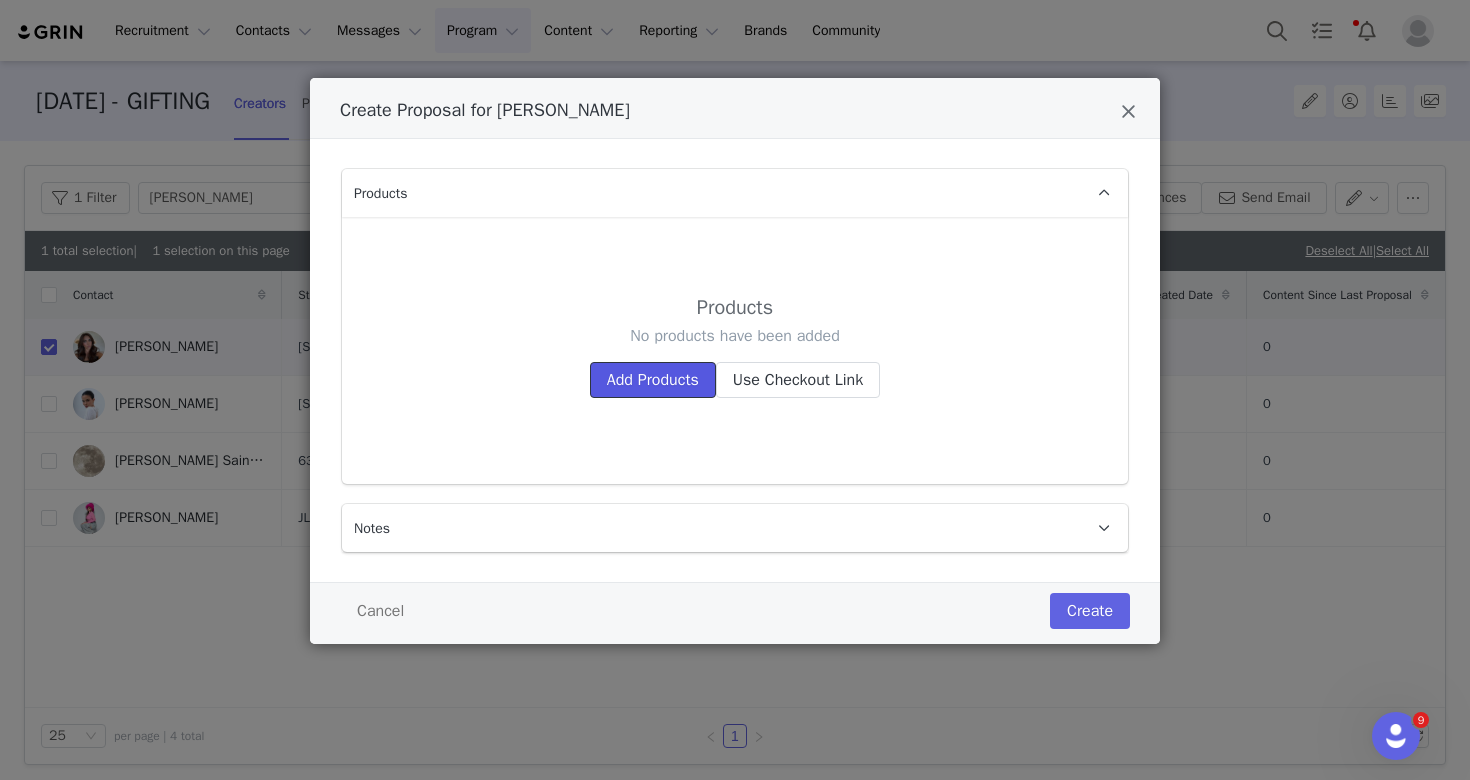 click on "Add Products" at bounding box center [653, 380] 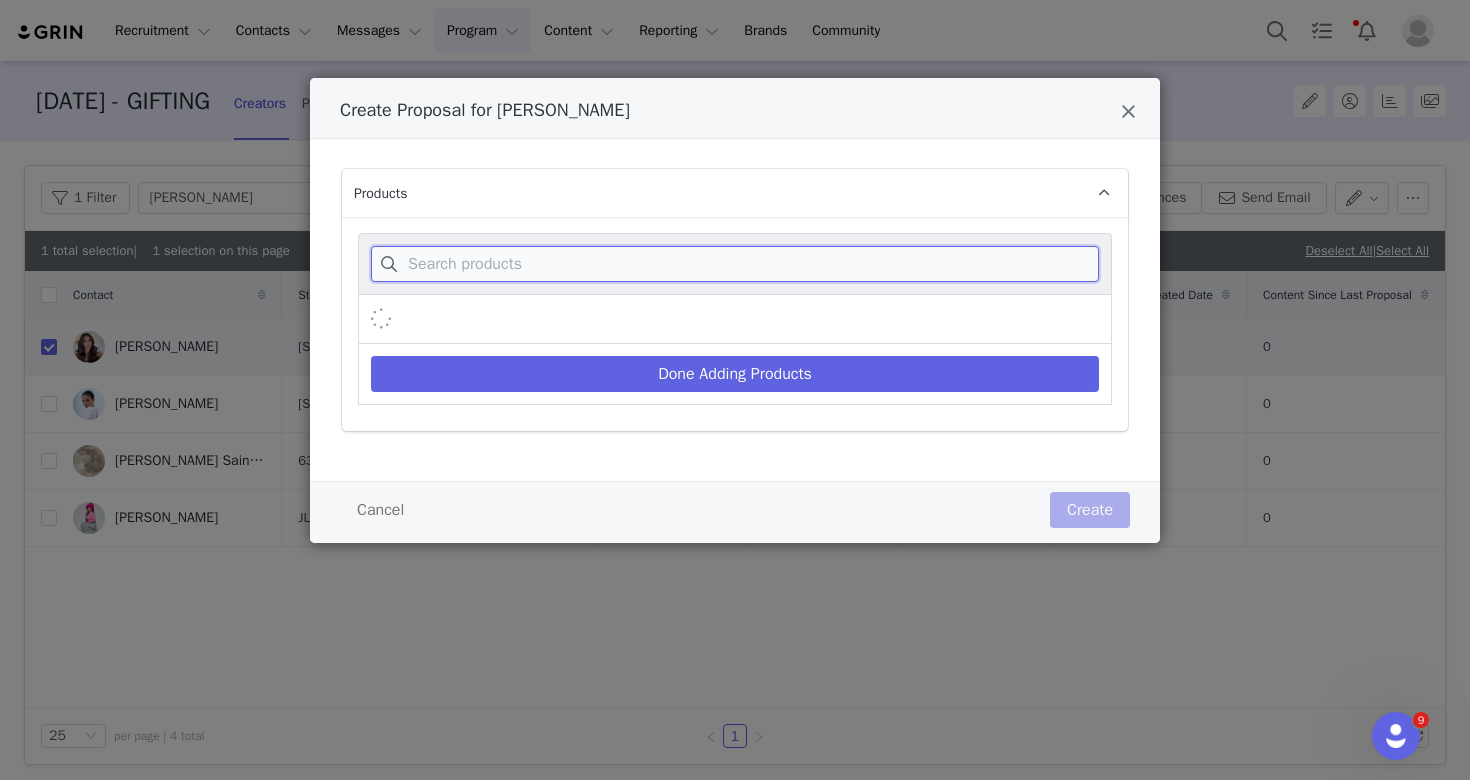 click at bounding box center (735, 264) 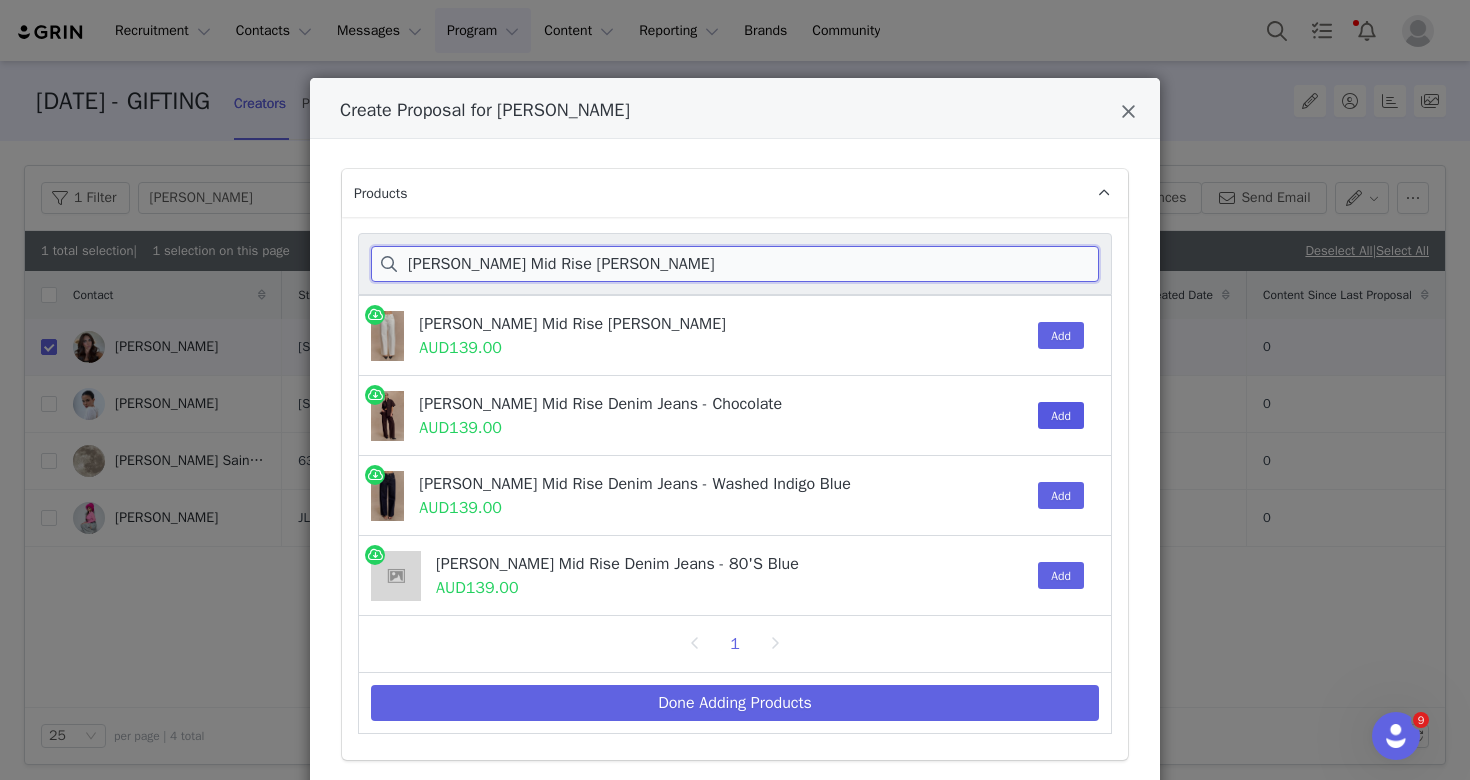 type on "Mannon Mid Rise Denim Jean" 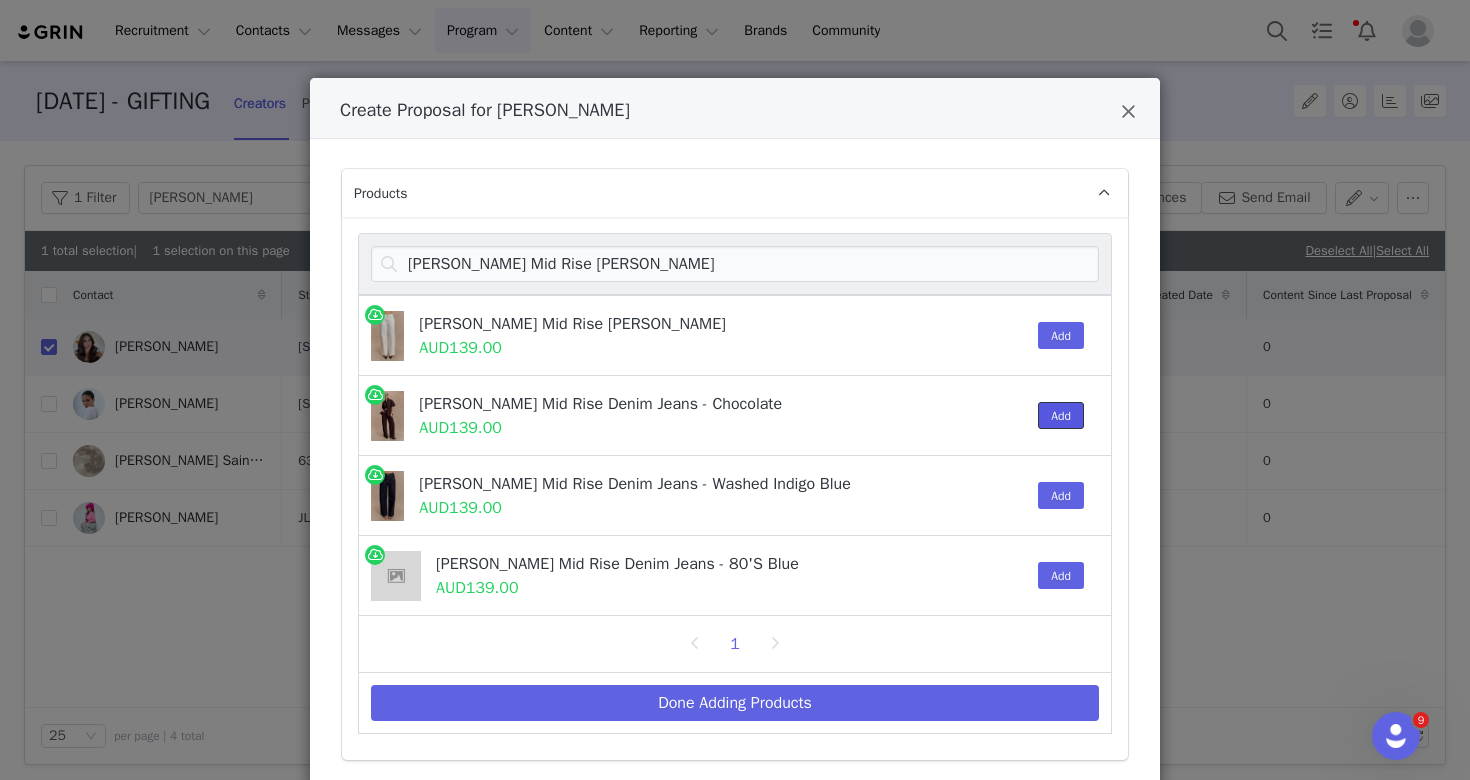 click on "Add" at bounding box center [1061, 415] 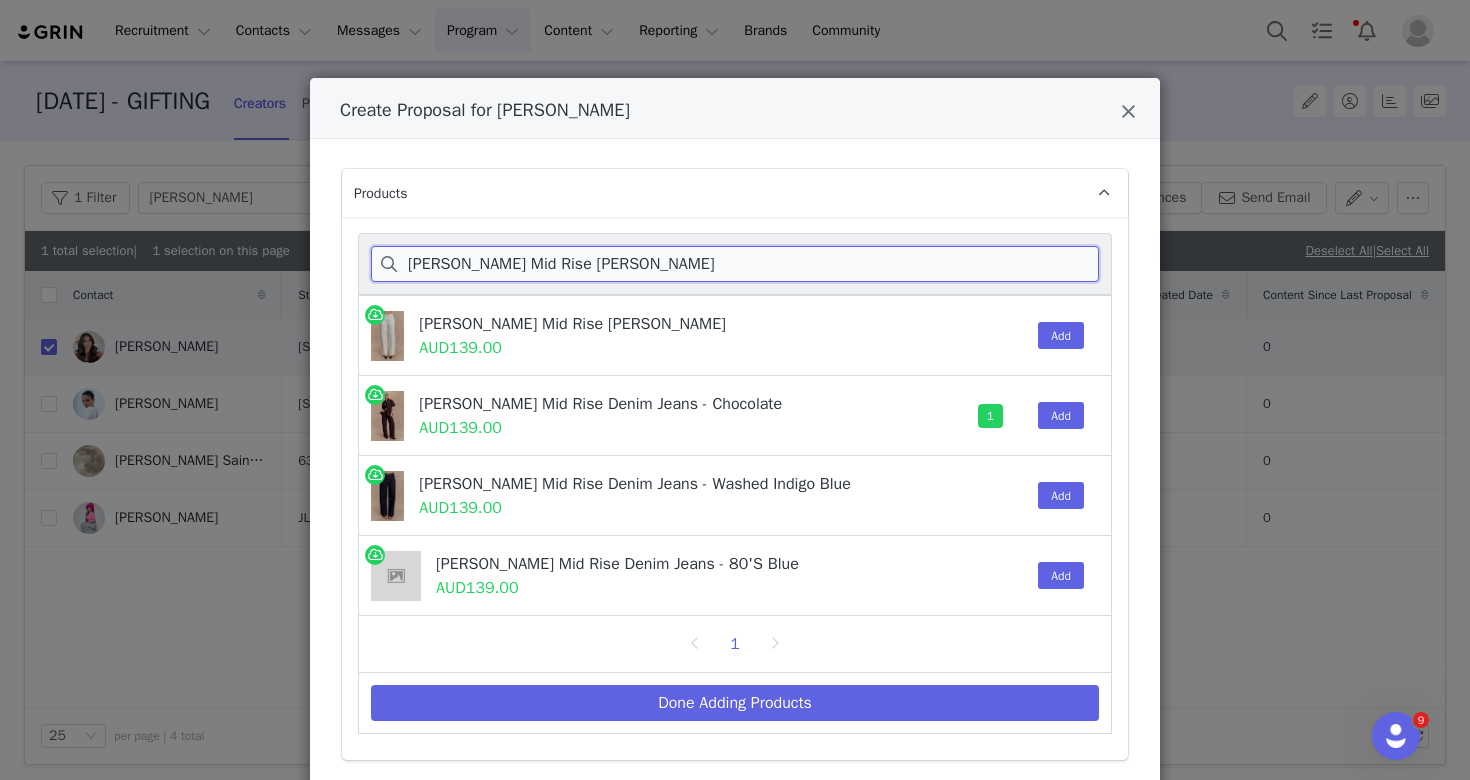 drag, startPoint x: 697, startPoint y: 265, endPoint x: 404, endPoint y: 264, distance: 293.0017 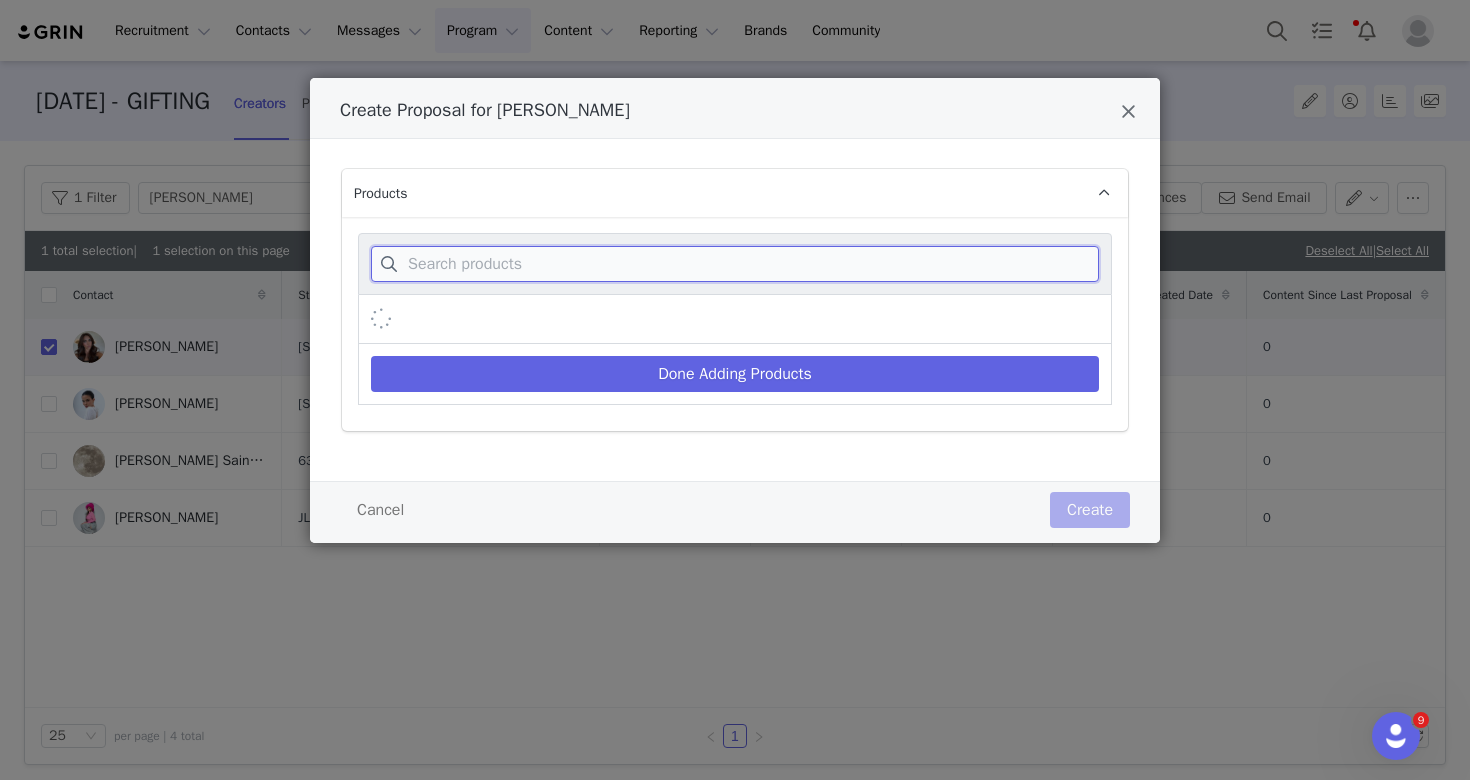 paste on "Miles Off Shoulder Knit Top" 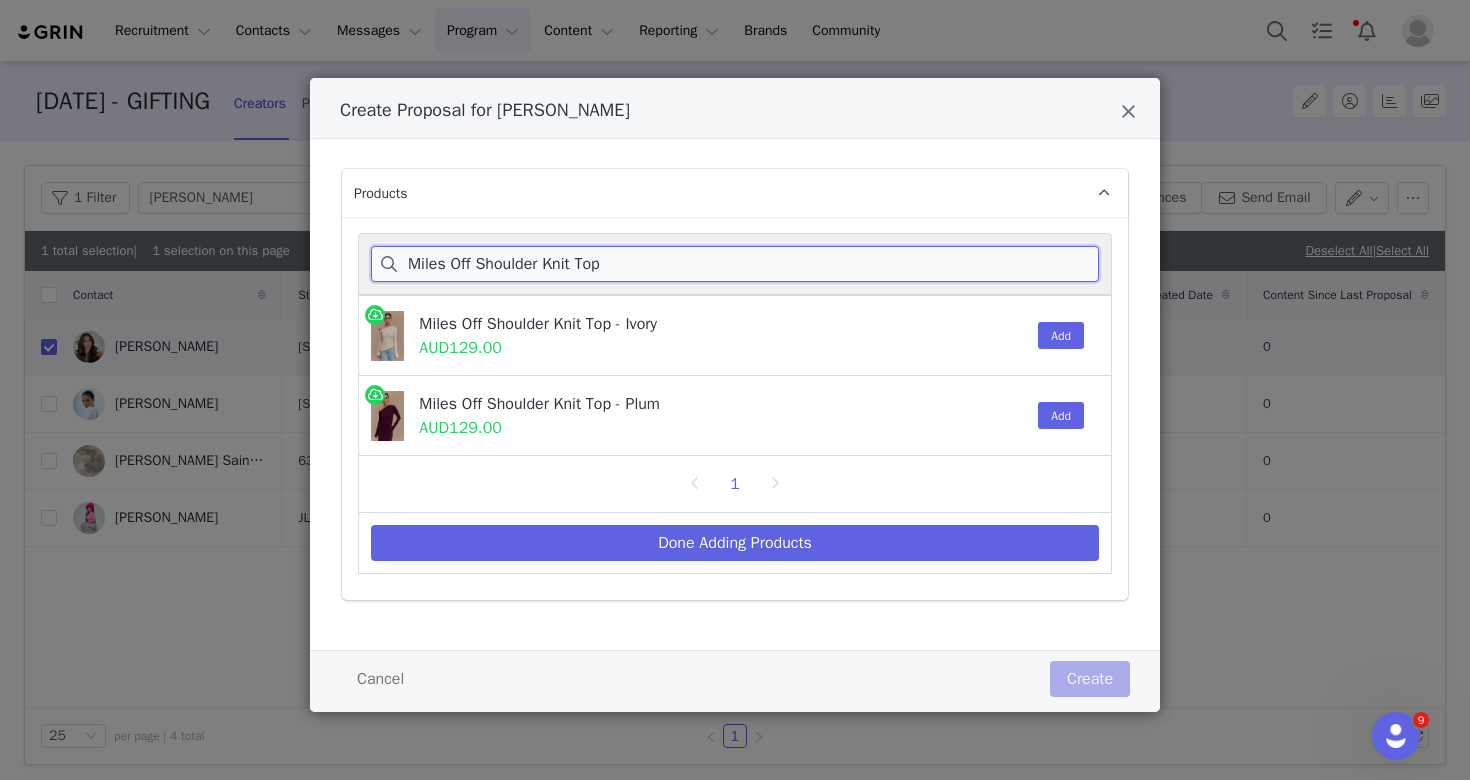 type on "Miles Off Shoulder Knit Top" 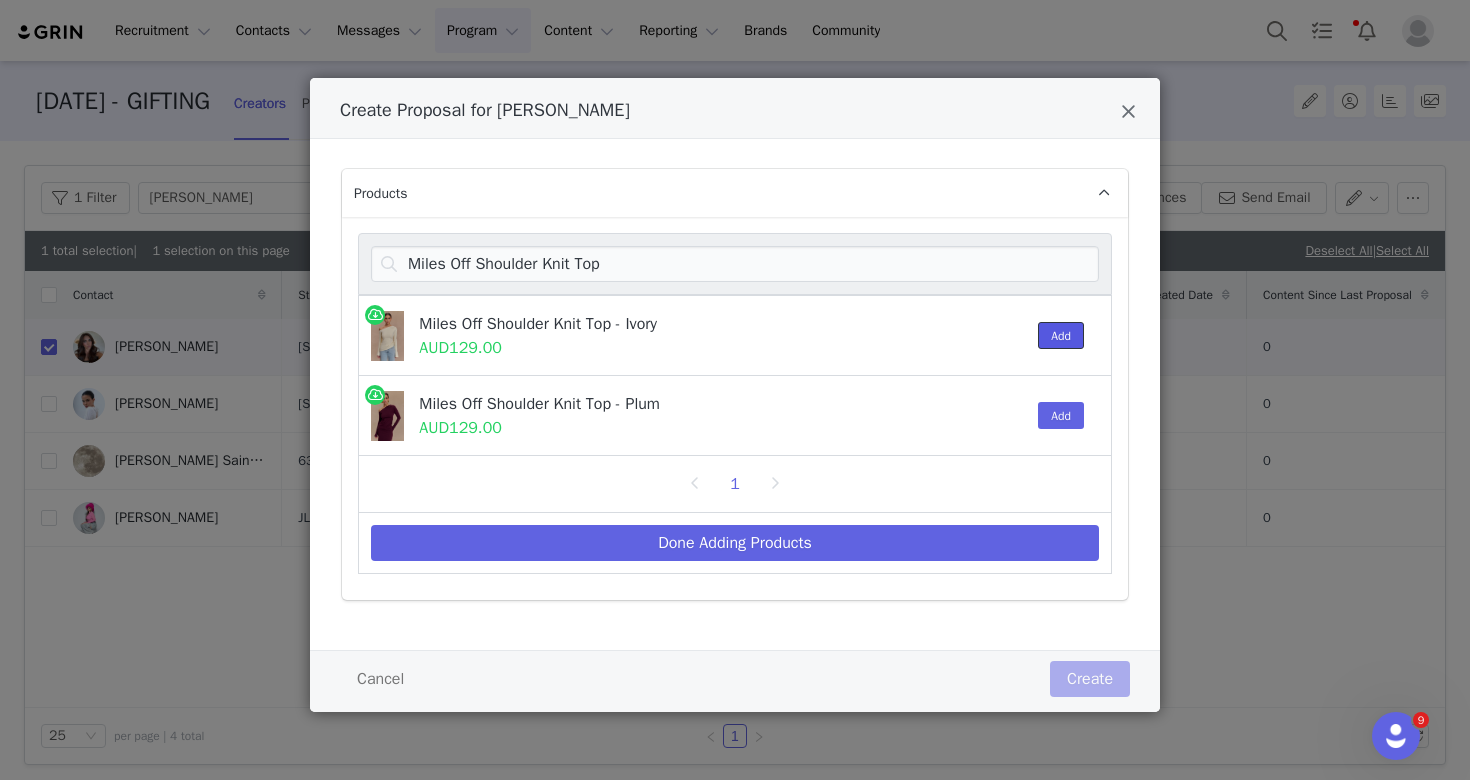 click on "Add" at bounding box center [1061, 335] 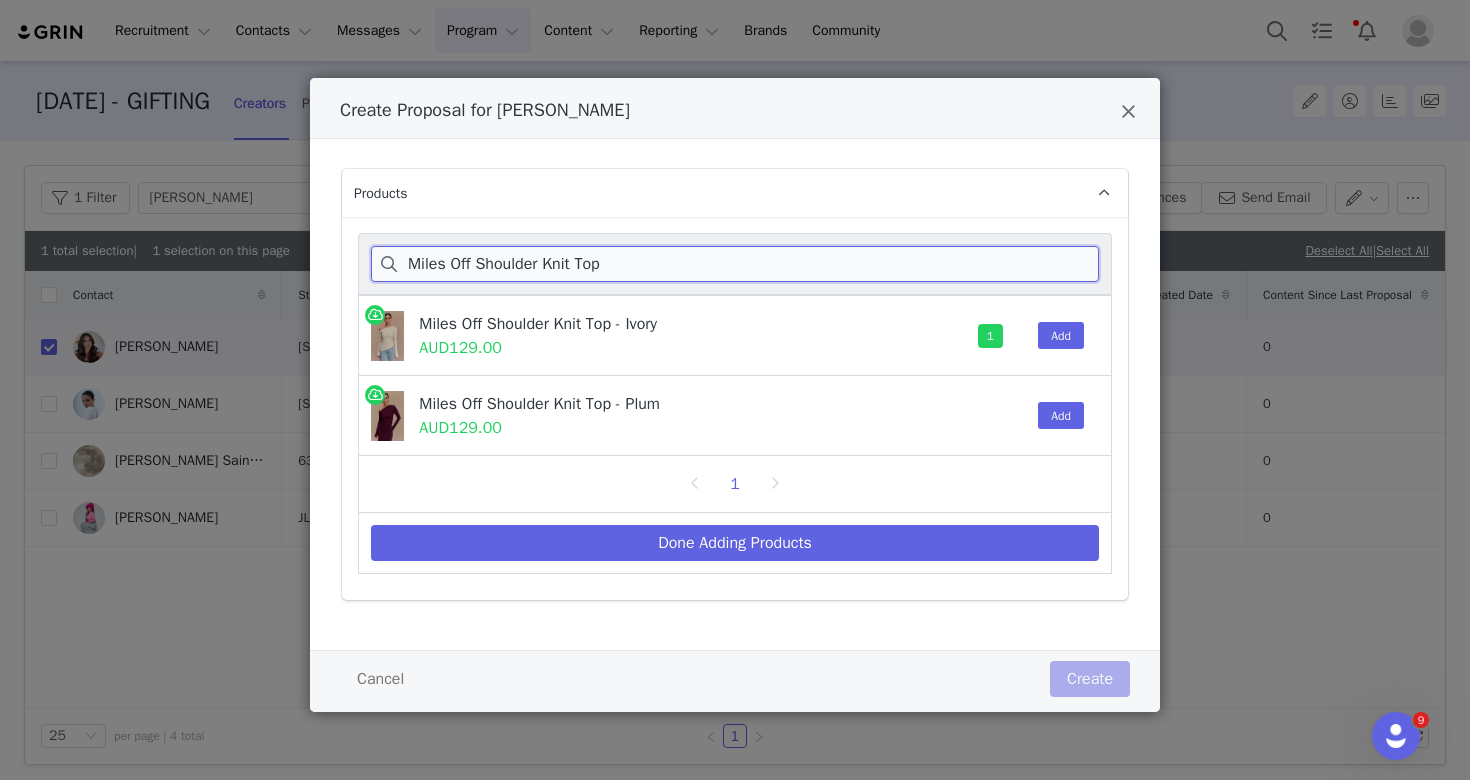 drag, startPoint x: 630, startPoint y: 269, endPoint x: 379, endPoint y: 269, distance: 251 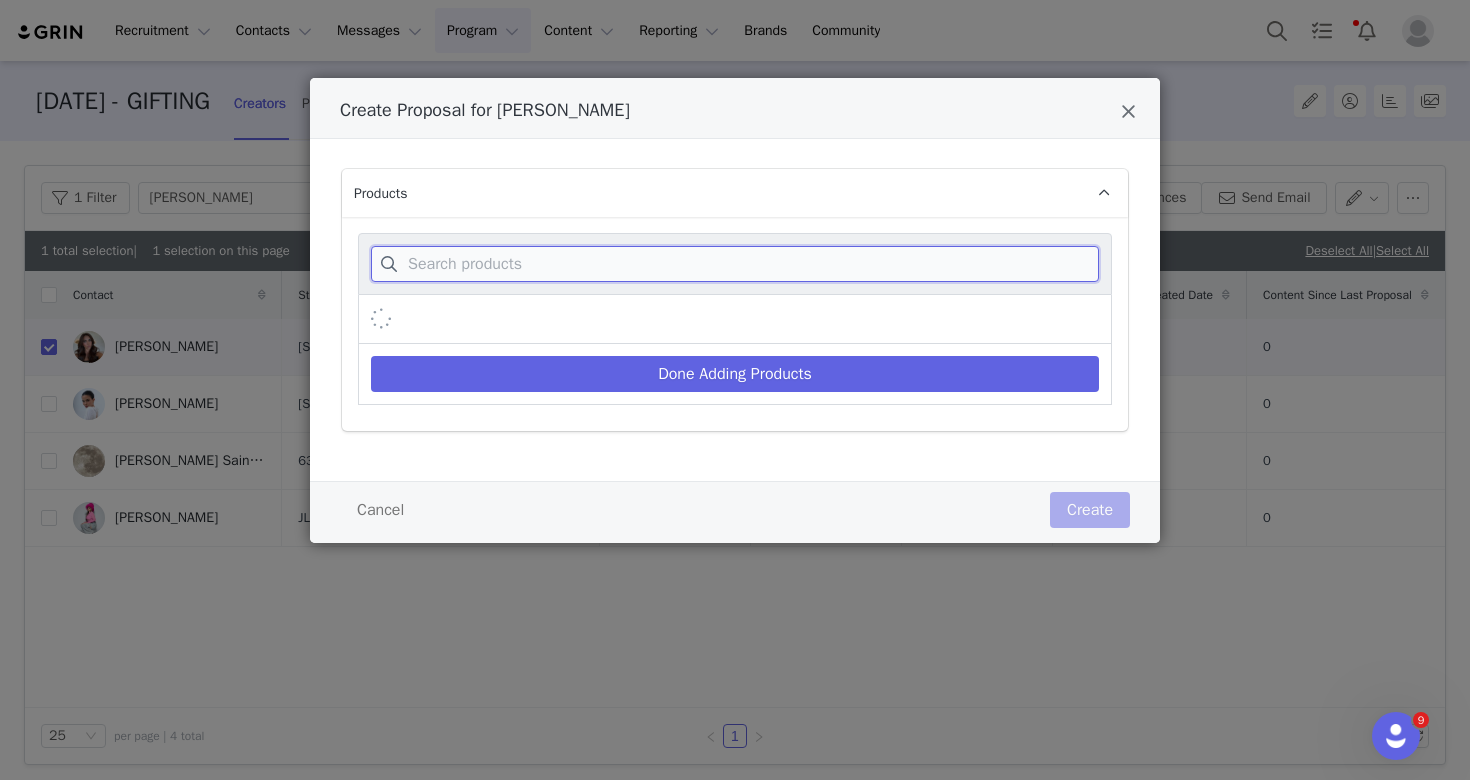paste on "- Isabella Long Sleeve Knit Top" 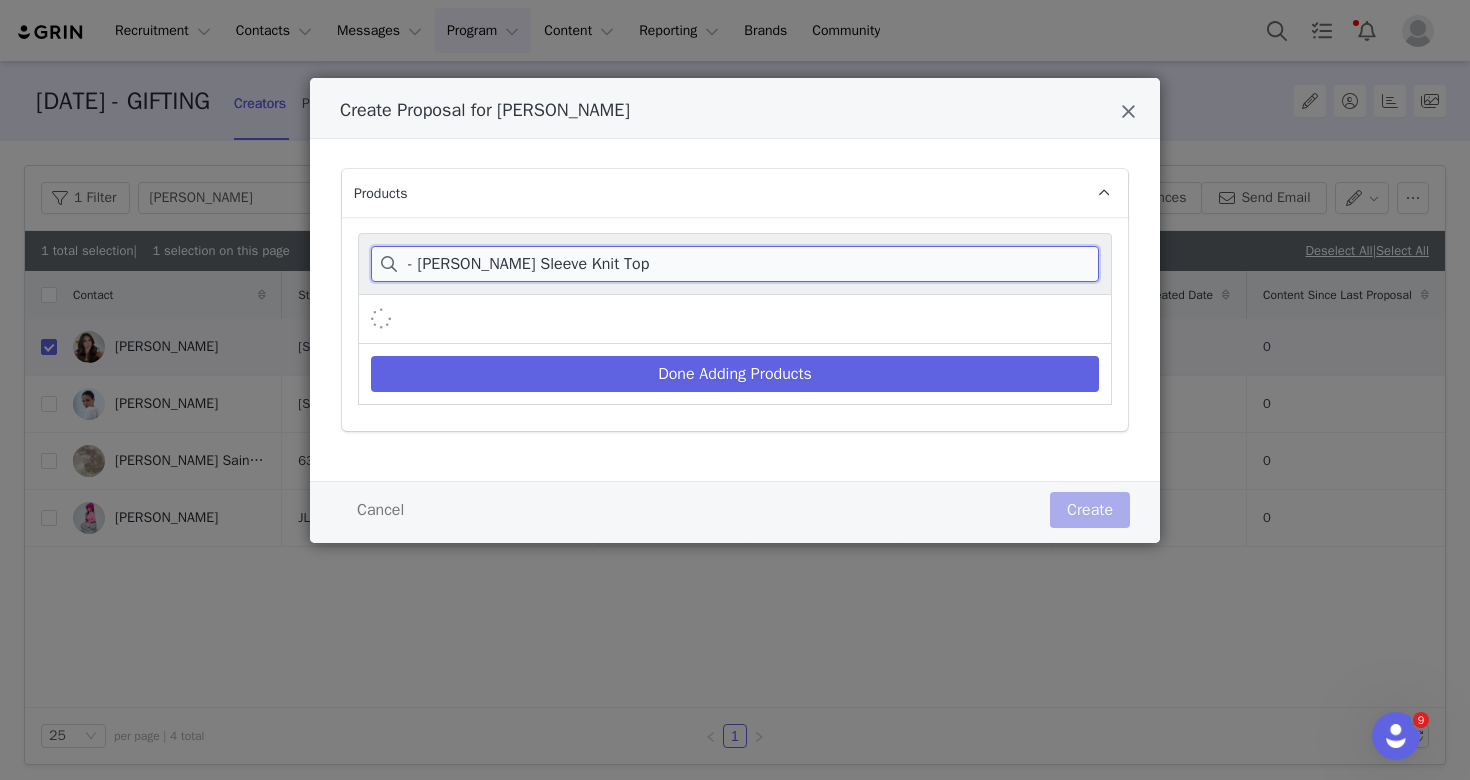 drag, startPoint x: 419, startPoint y: 269, endPoint x: 376, endPoint y: 269, distance: 43 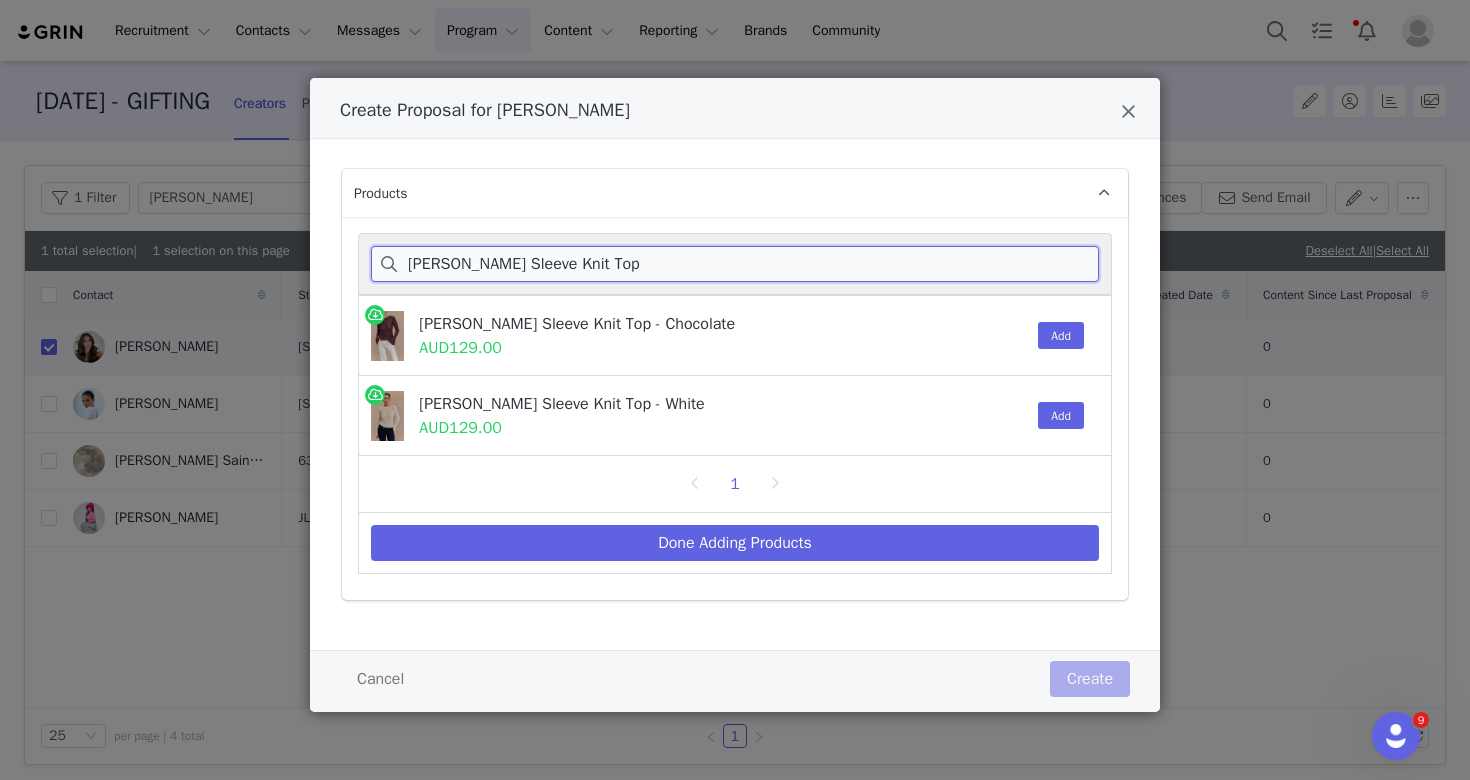 type on "Isabella Long Sleeve Knit Top" 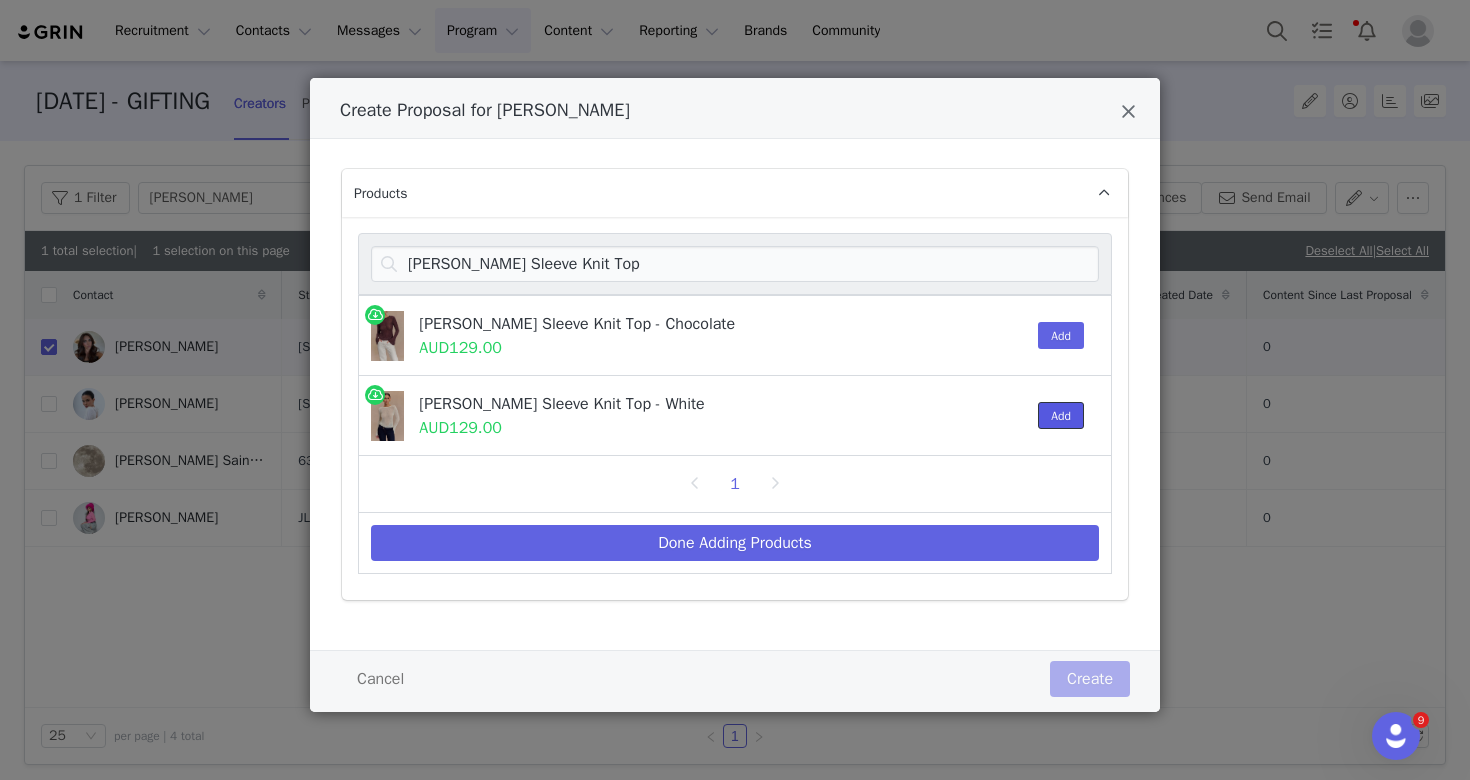 click on "Add" at bounding box center [1061, 415] 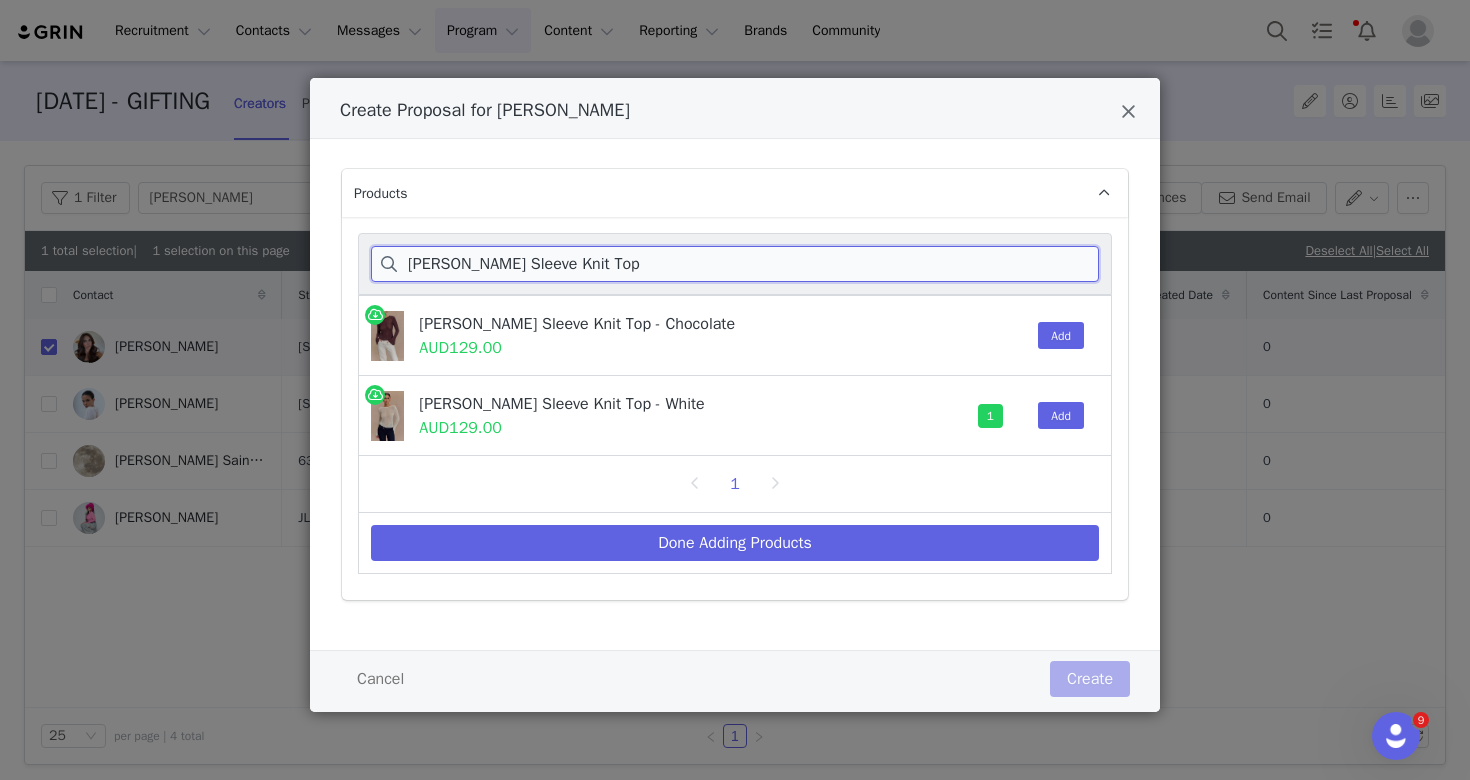 drag, startPoint x: 643, startPoint y: 266, endPoint x: 379, endPoint y: 265, distance: 264.0019 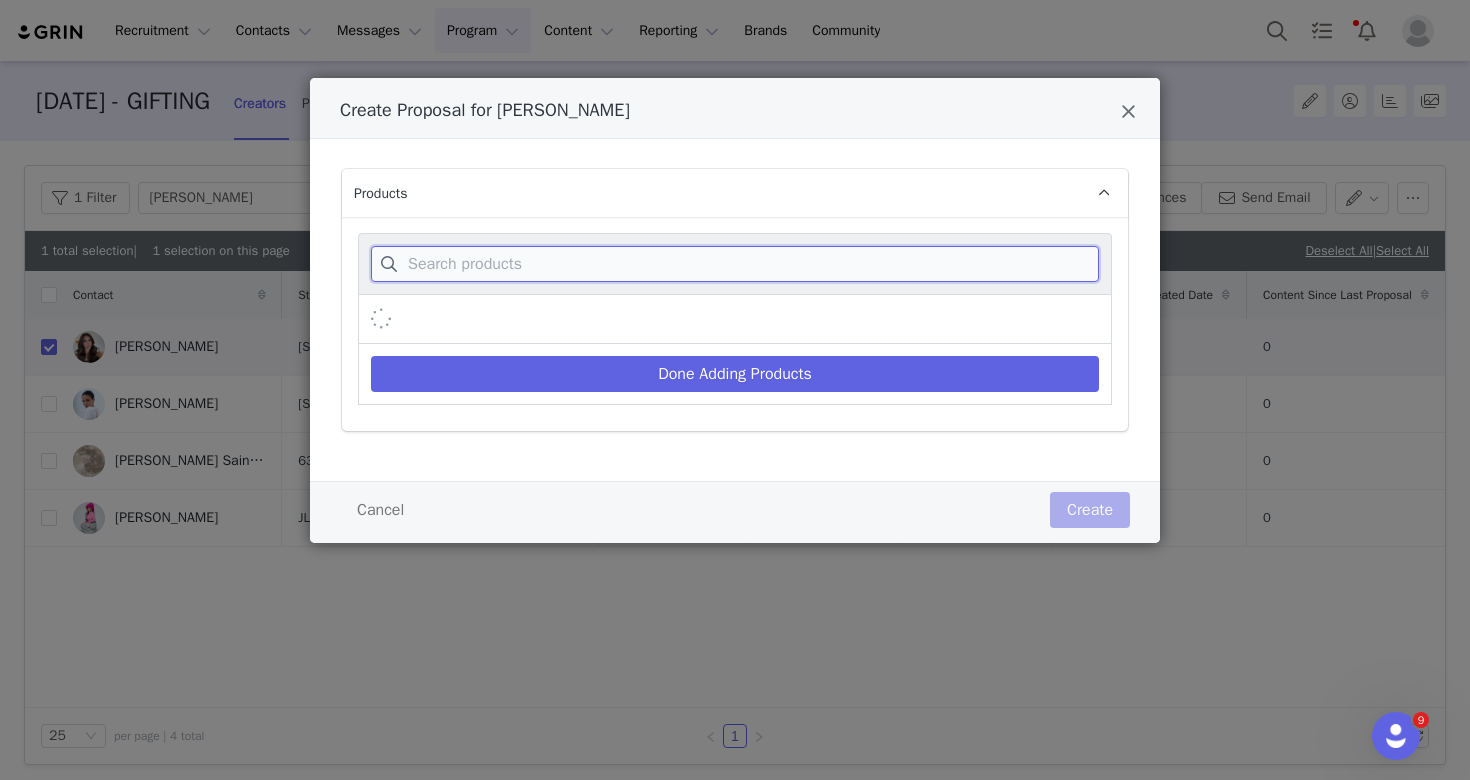 paste on "-Kirra Cinched Denim Jacket" 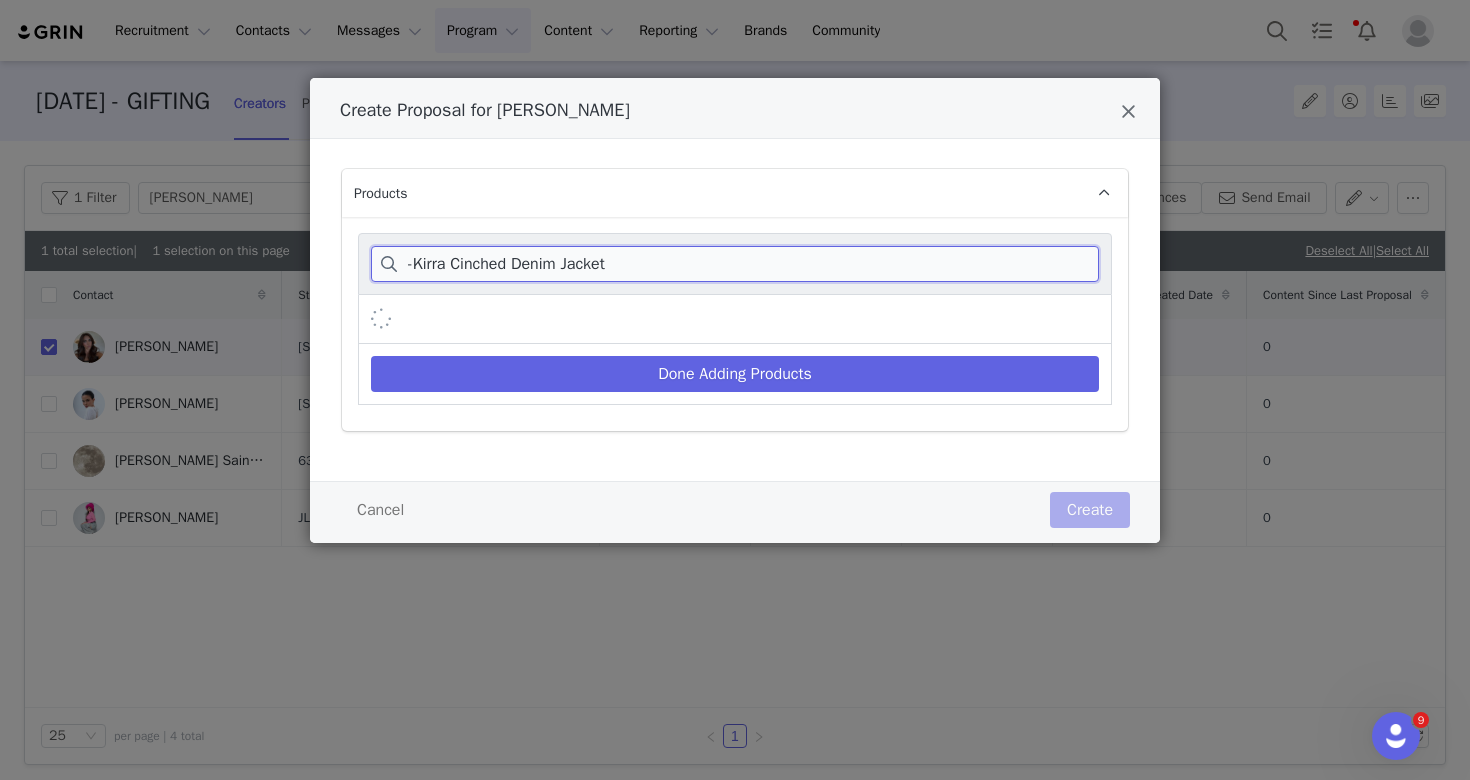 drag, startPoint x: 418, startPoint y: 266, endPoint x: 377, endPoint y: 266, distance: 41 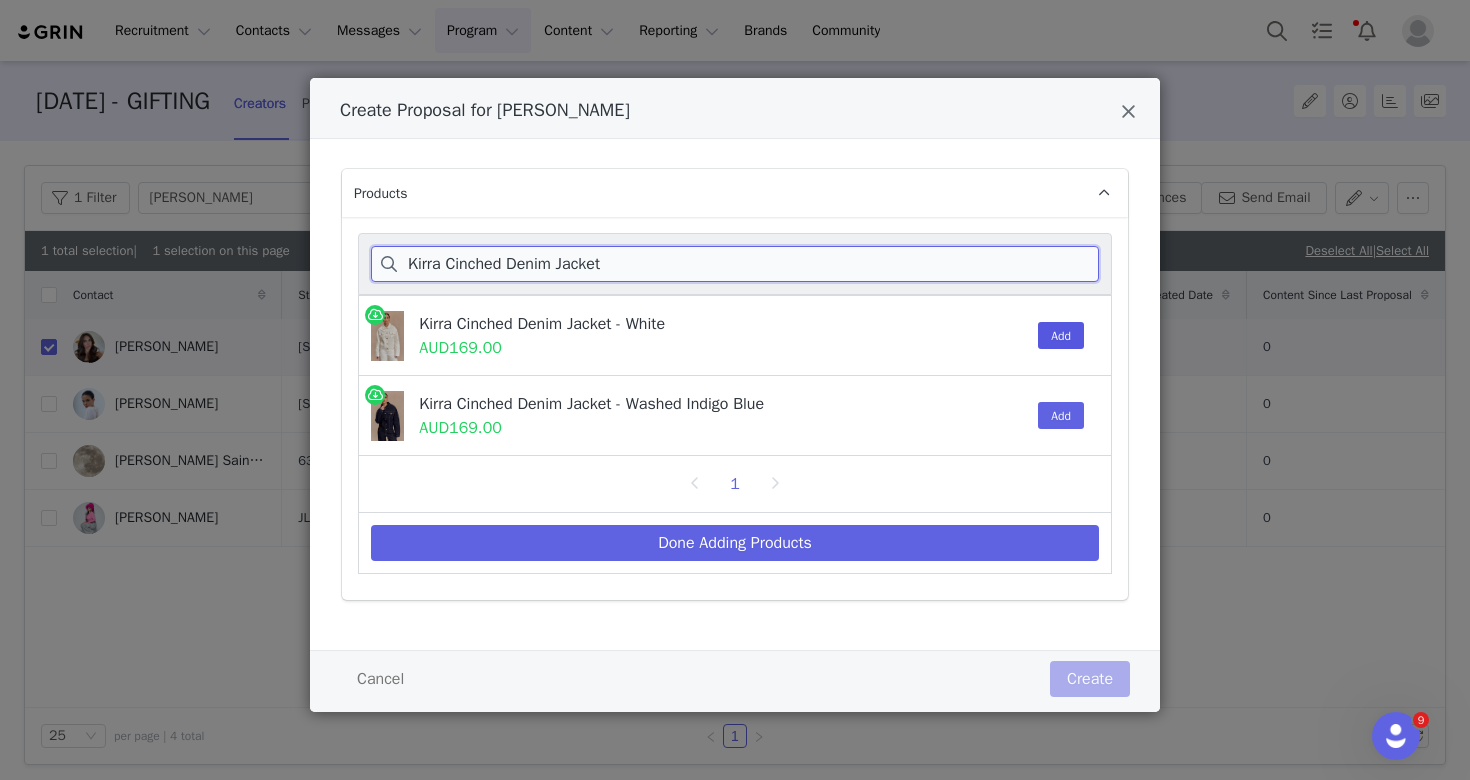 type on "Kirra Cinched Denim Jacket" 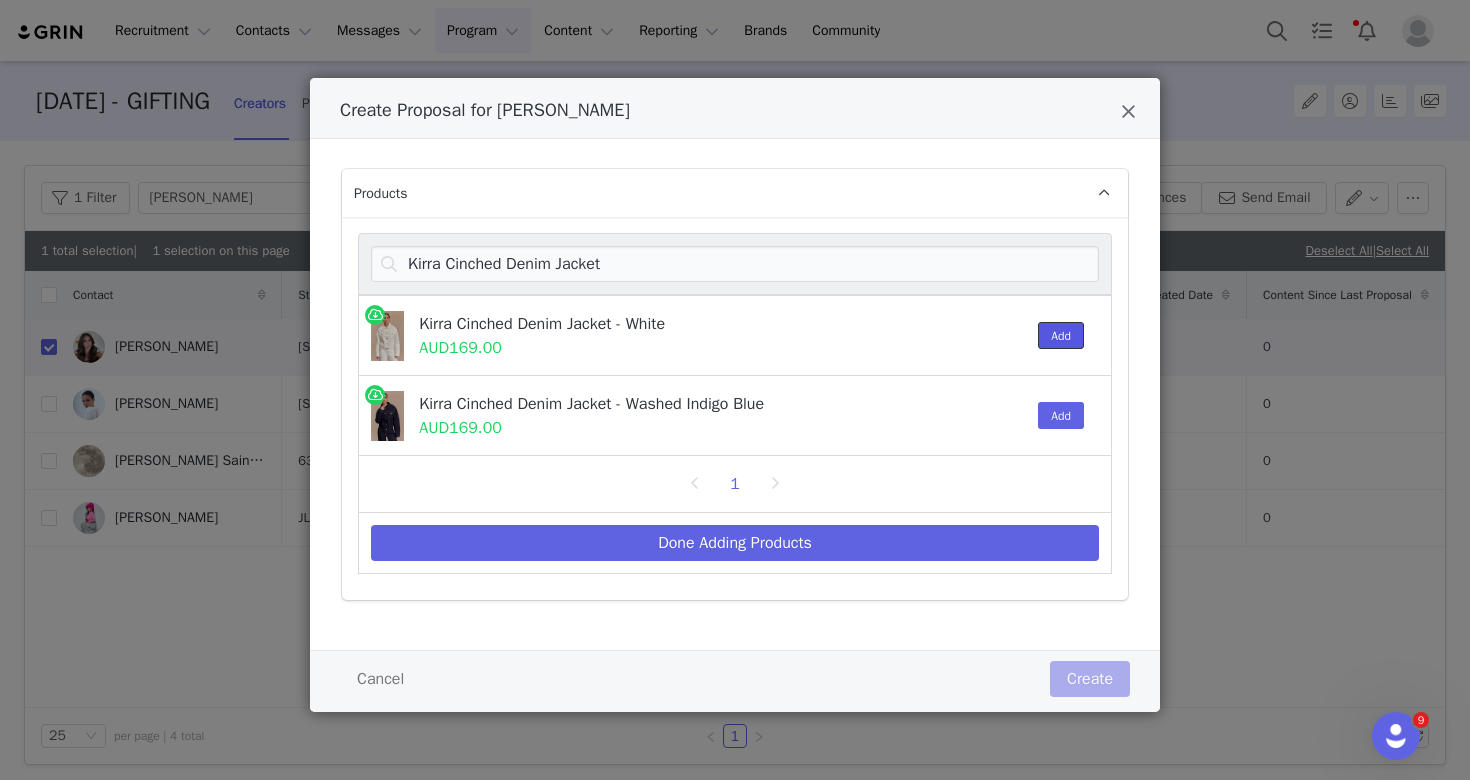 click on "Add" at bounding box center (1061, 335) 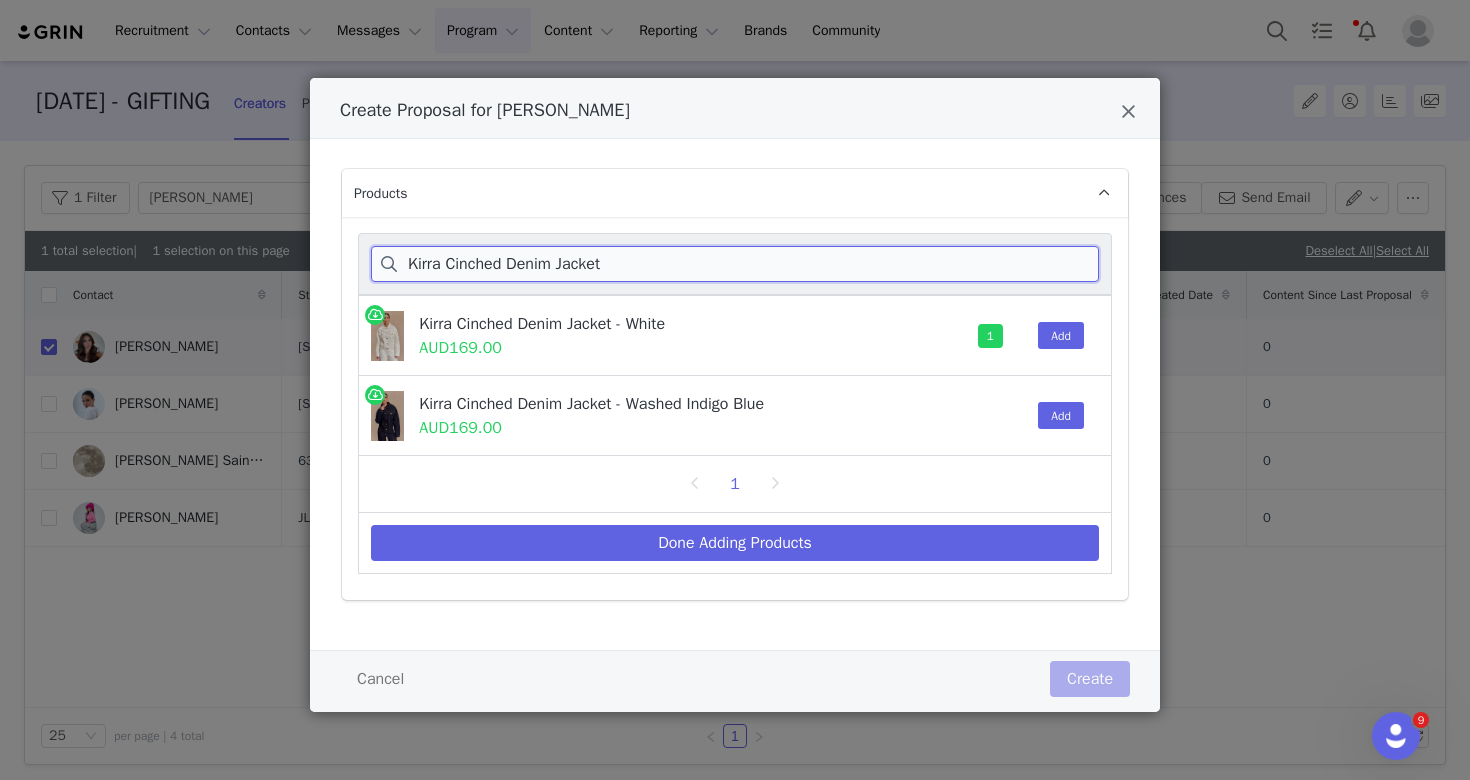 drag, startPoint x: 634, startPoint y: 271, endPoint x: 363, endPoint y: 262, distance: 271.1494 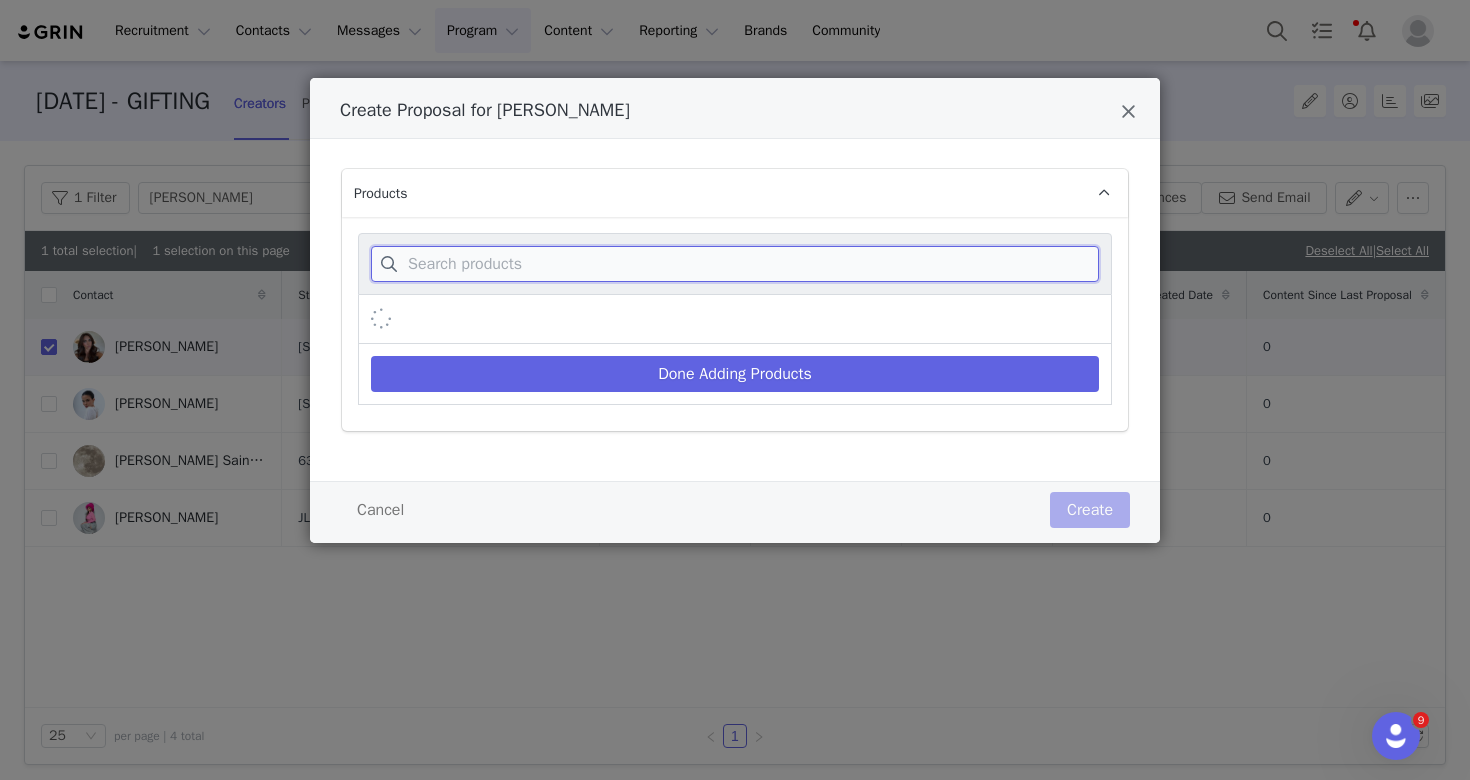 paste on "Mannon Mid Rise Denim Jean" 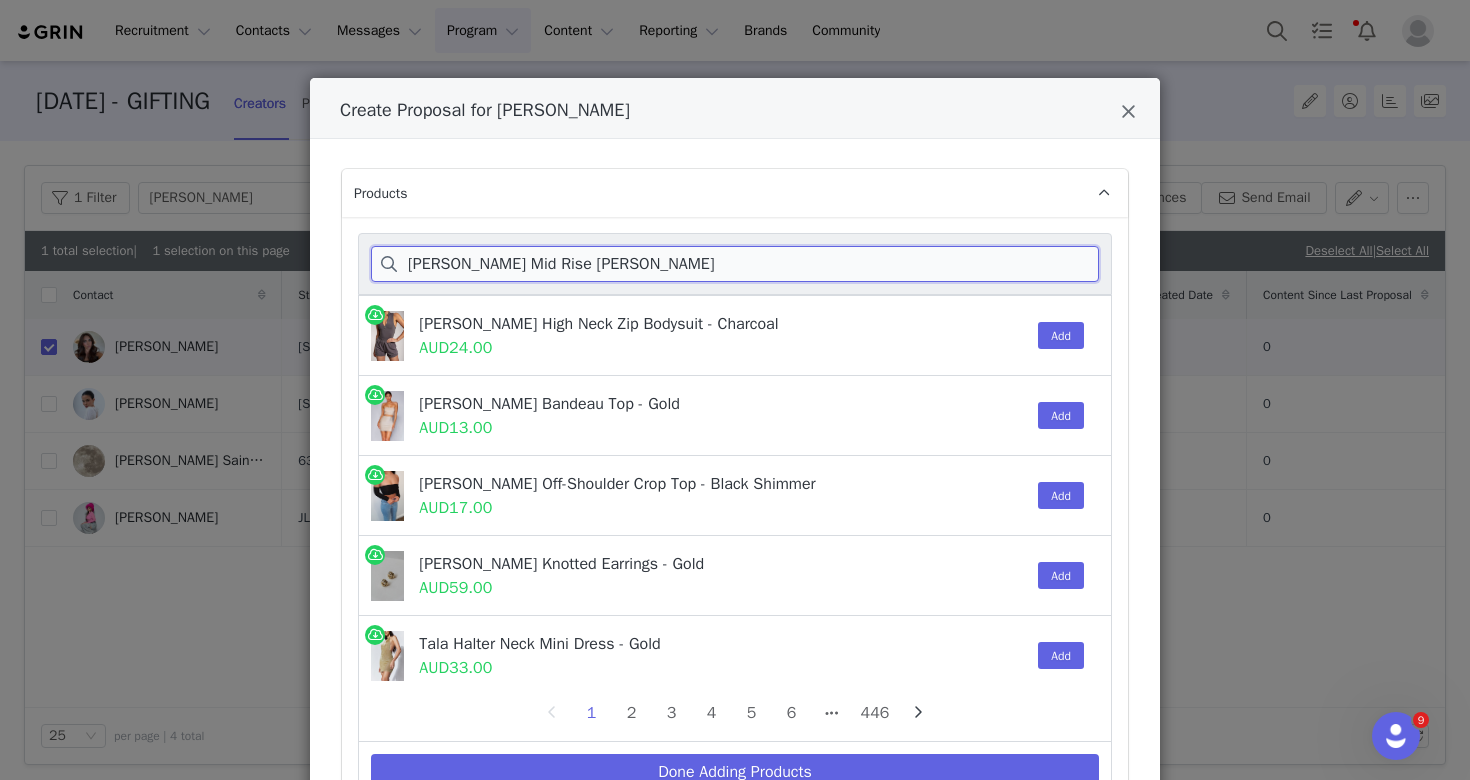 click on "Mannon Mid Rise Denim Jean" at bounding box center [735, 264] 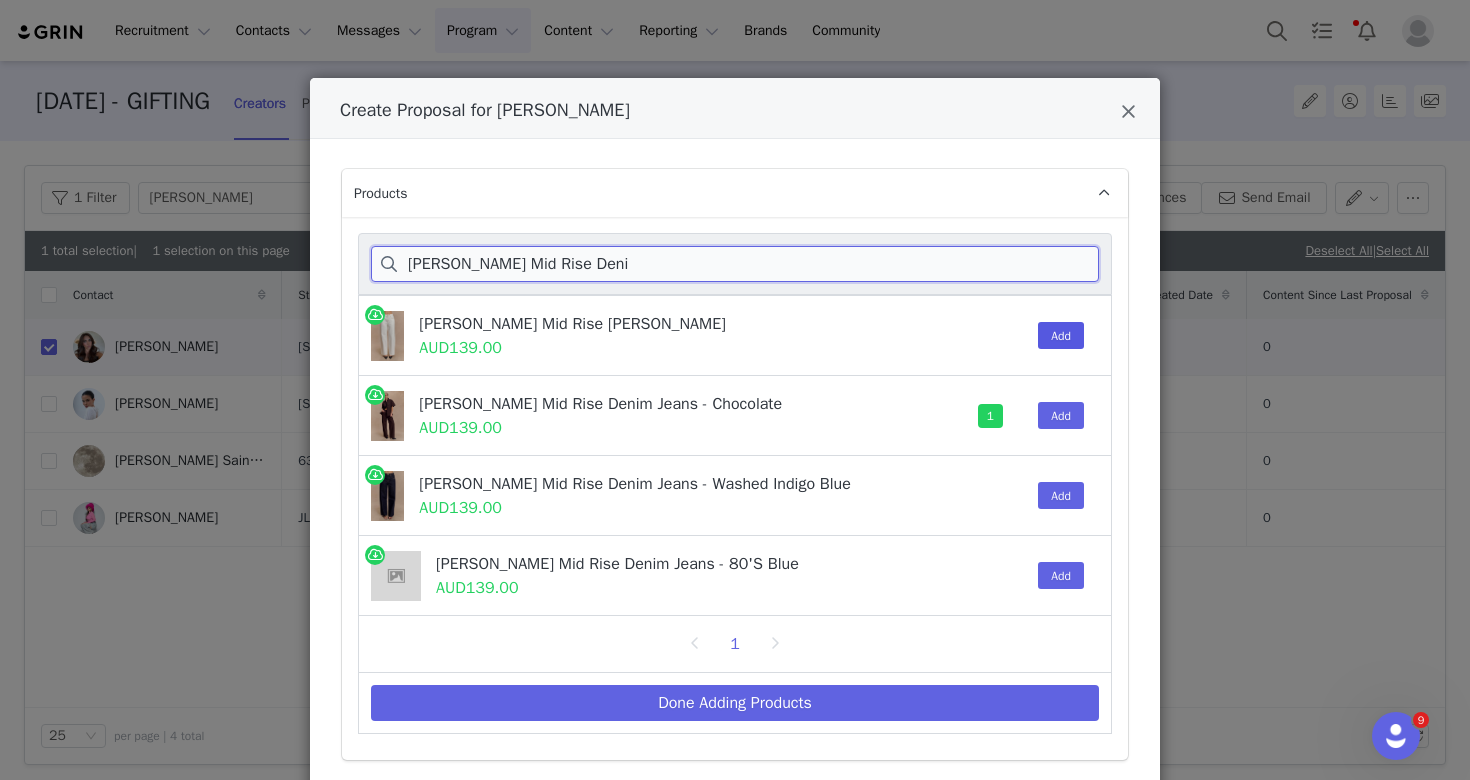type on "Mannon Mid Rise Deni" 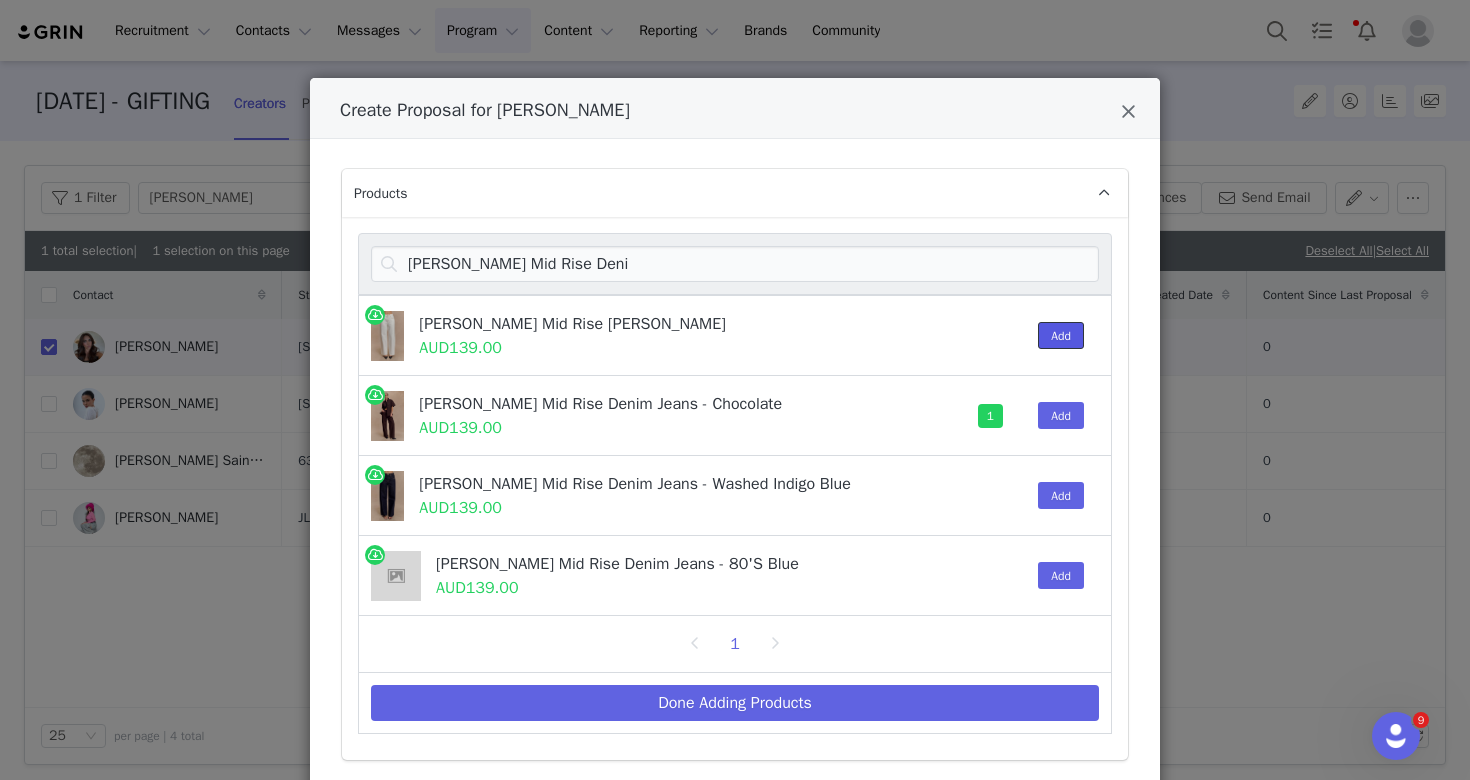 click on "Add" at bounding box center (1061, 335) 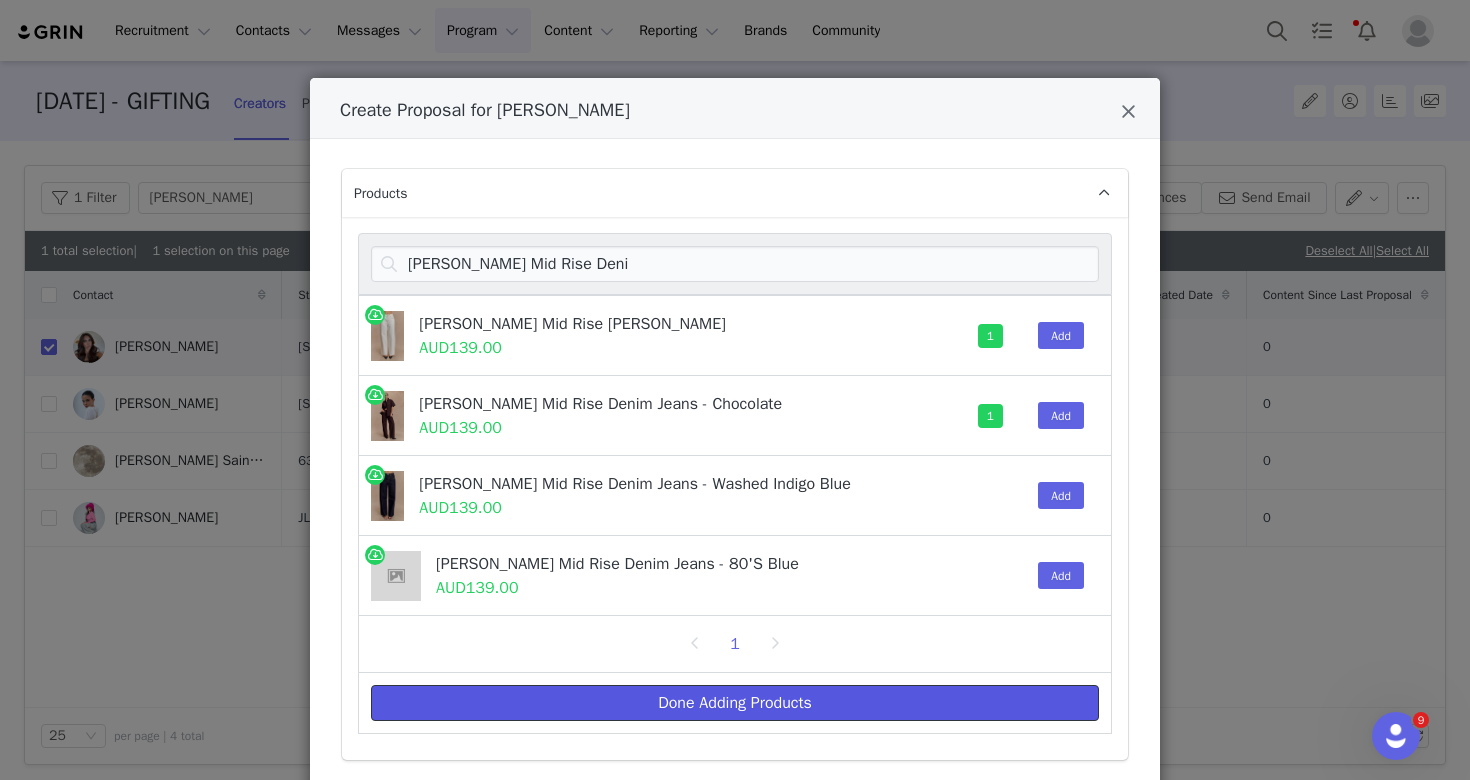 click on "Done Adding Products" at bounding box center [735, 703] 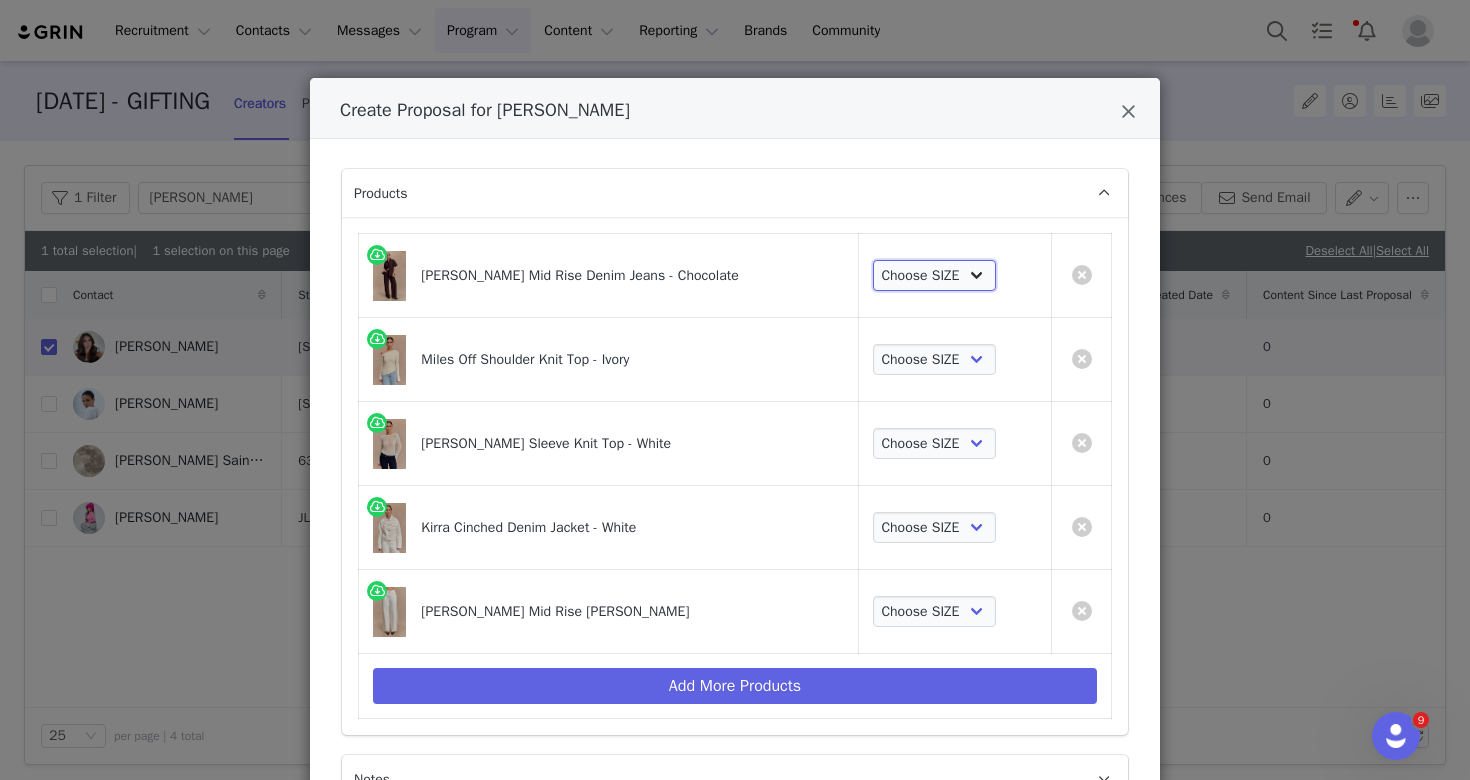 click on "Choose SIZE  6   7   8   9   10   11   12   14   16" at bounding box center [935, 276] 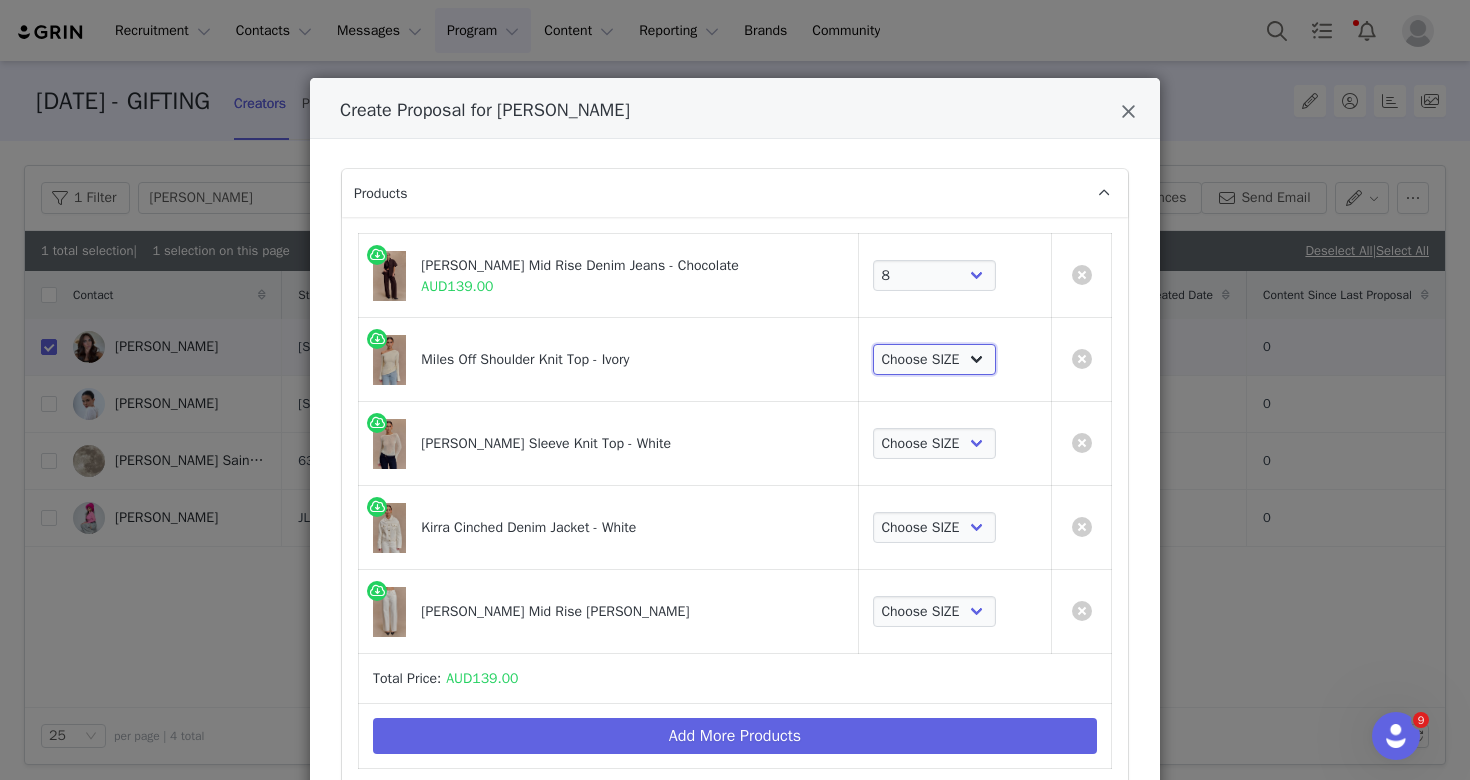 click on "Choose SIZE  XXS   XS   S   M   L   XL   XXL   3XL" at bounding box center [935, 360] 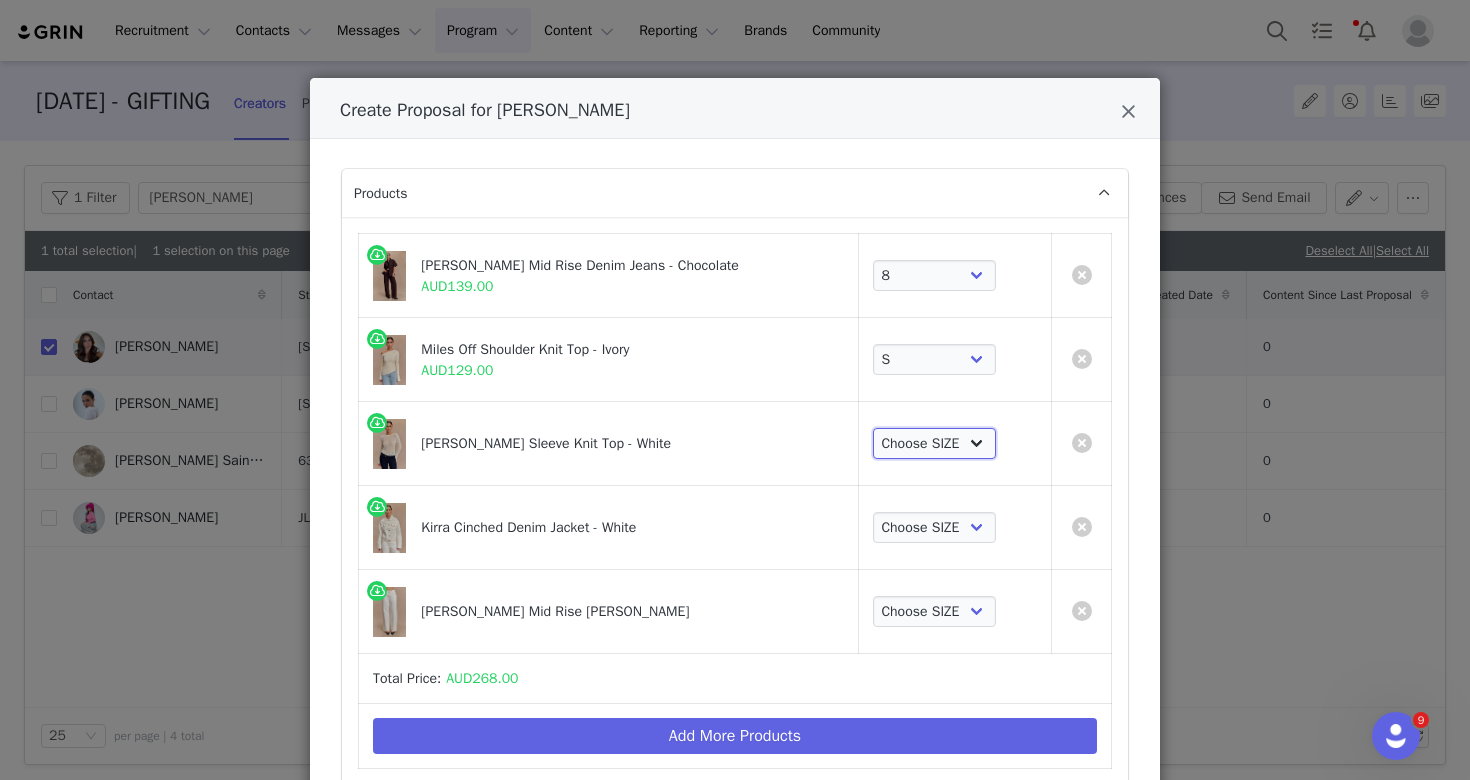 click on "Choose SIZE  XXS   XS   S   M   L   XL   XXL   3XL" at bounding box center (935, 444) 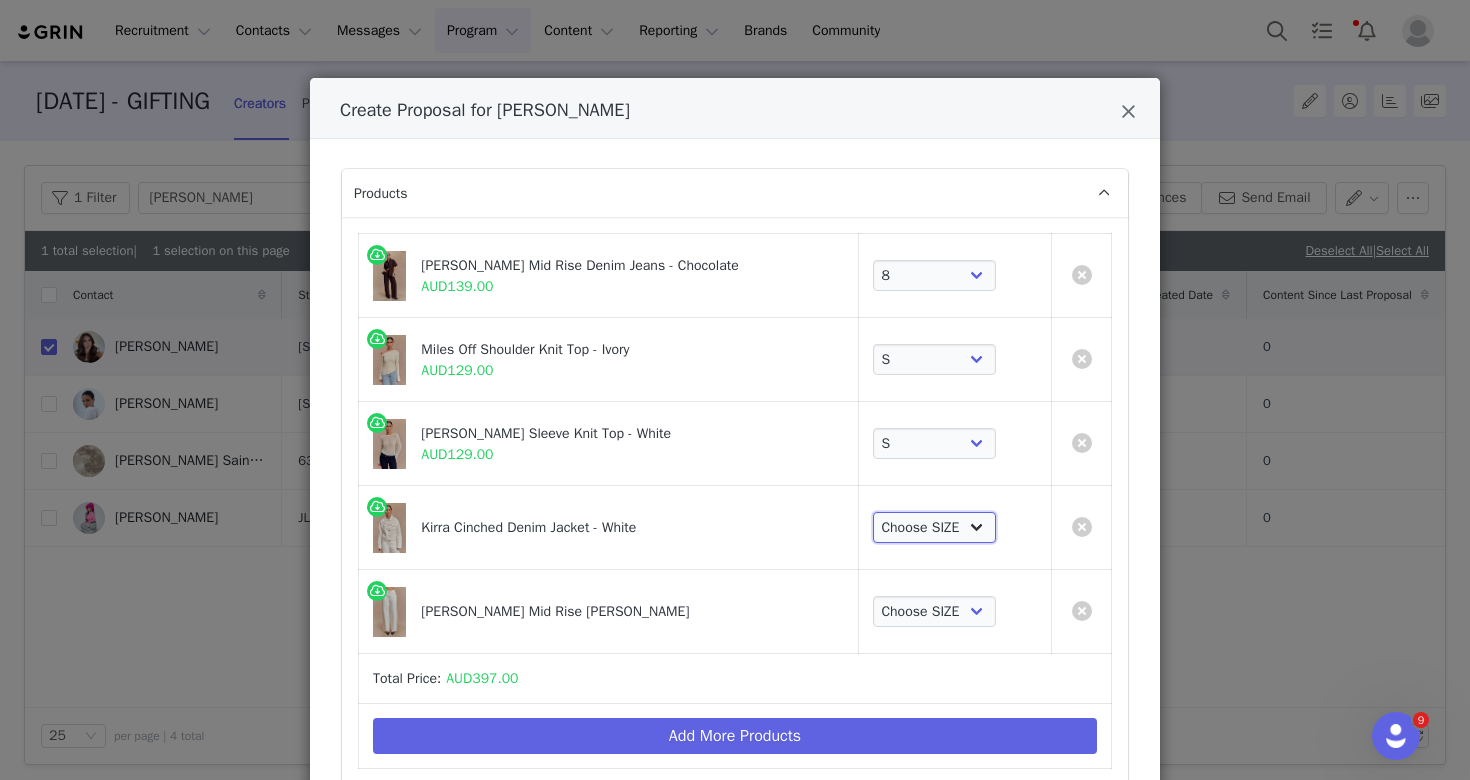 click on "Choose SIZE  XXS   XS   S   M   L   XL   XXL   3XL" at bounding box center [935, 528] 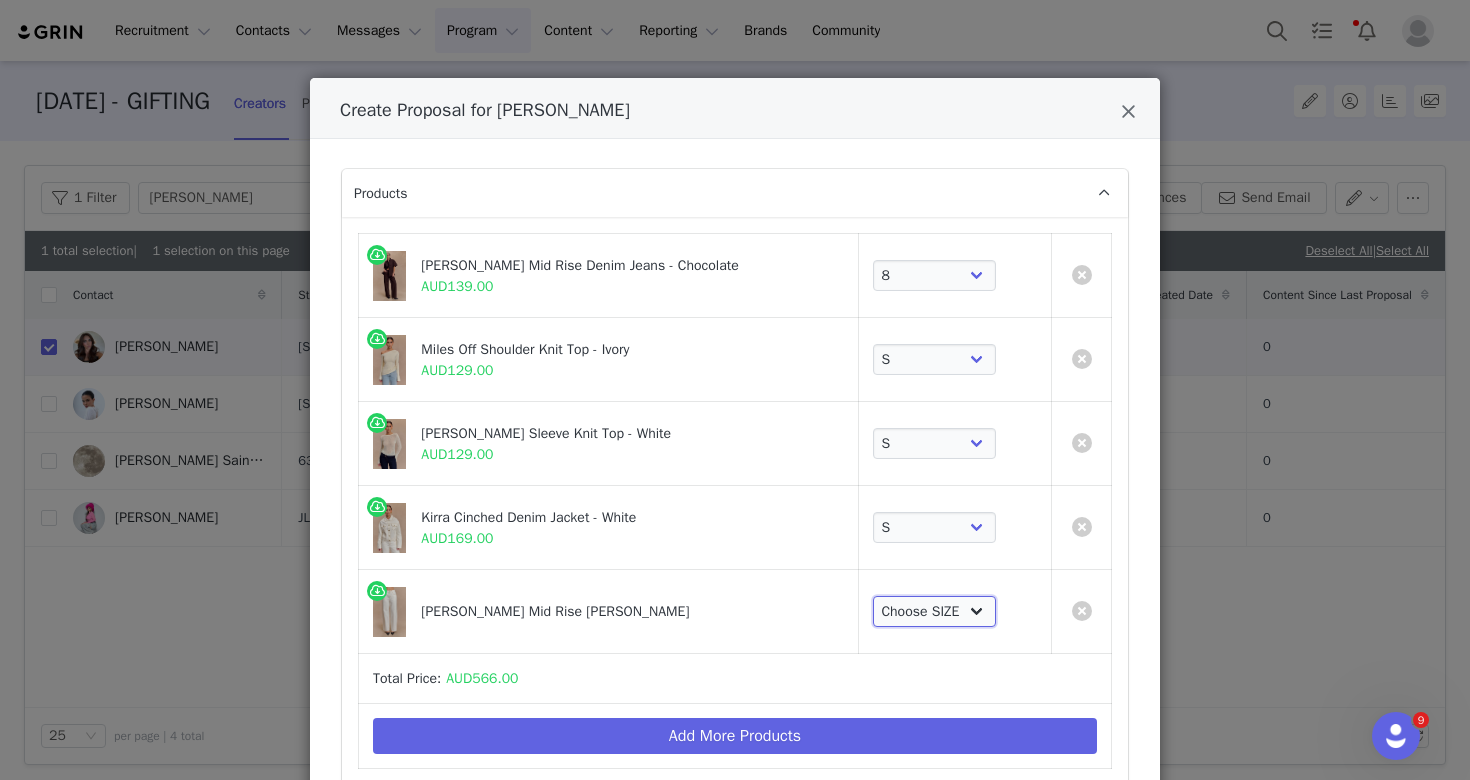 click on "Choose SIZE  4   6   7   8   9   10   11   12   14   16   18" at bounding box center [935, 612] 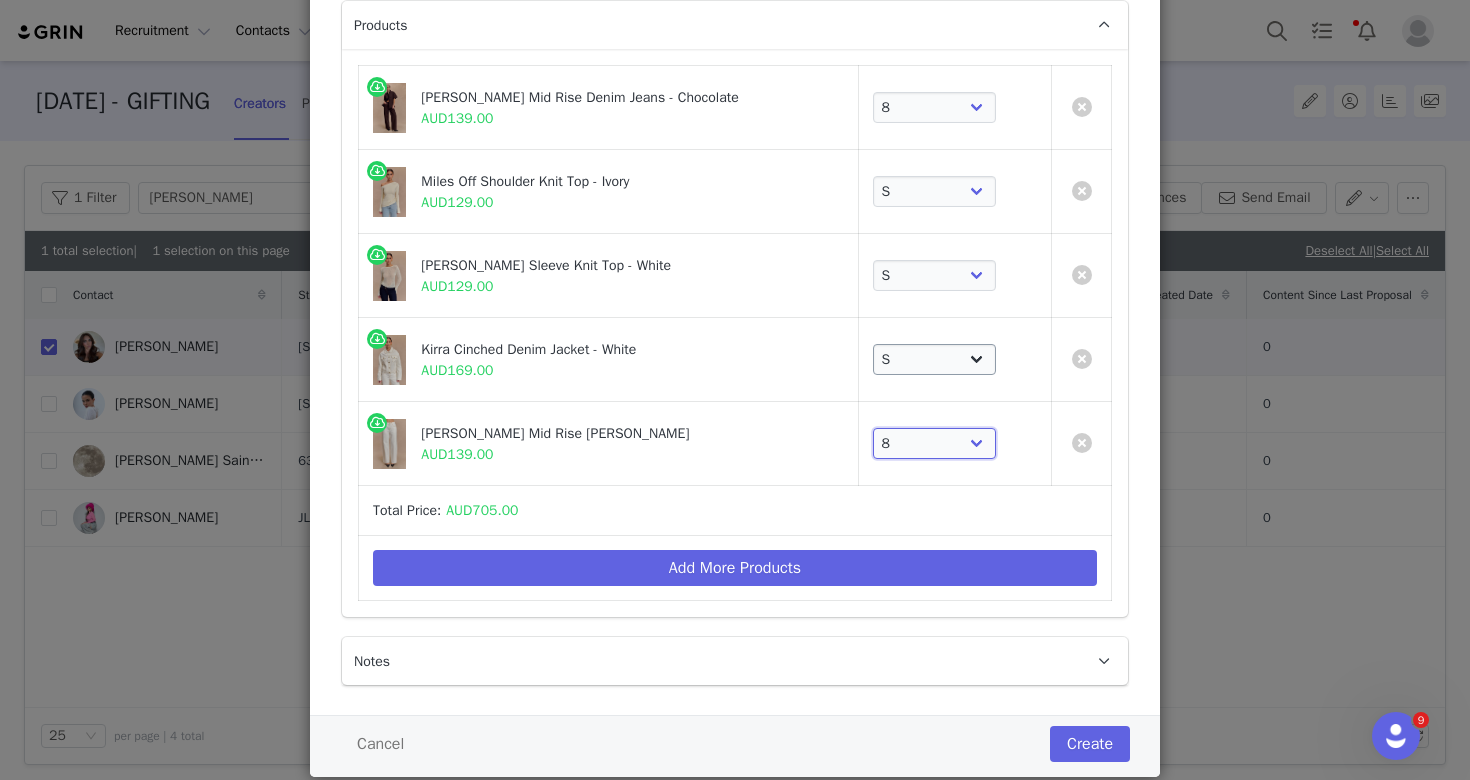 scroll, scrollTop: 215, scrollLeft: 0, axis: vertical 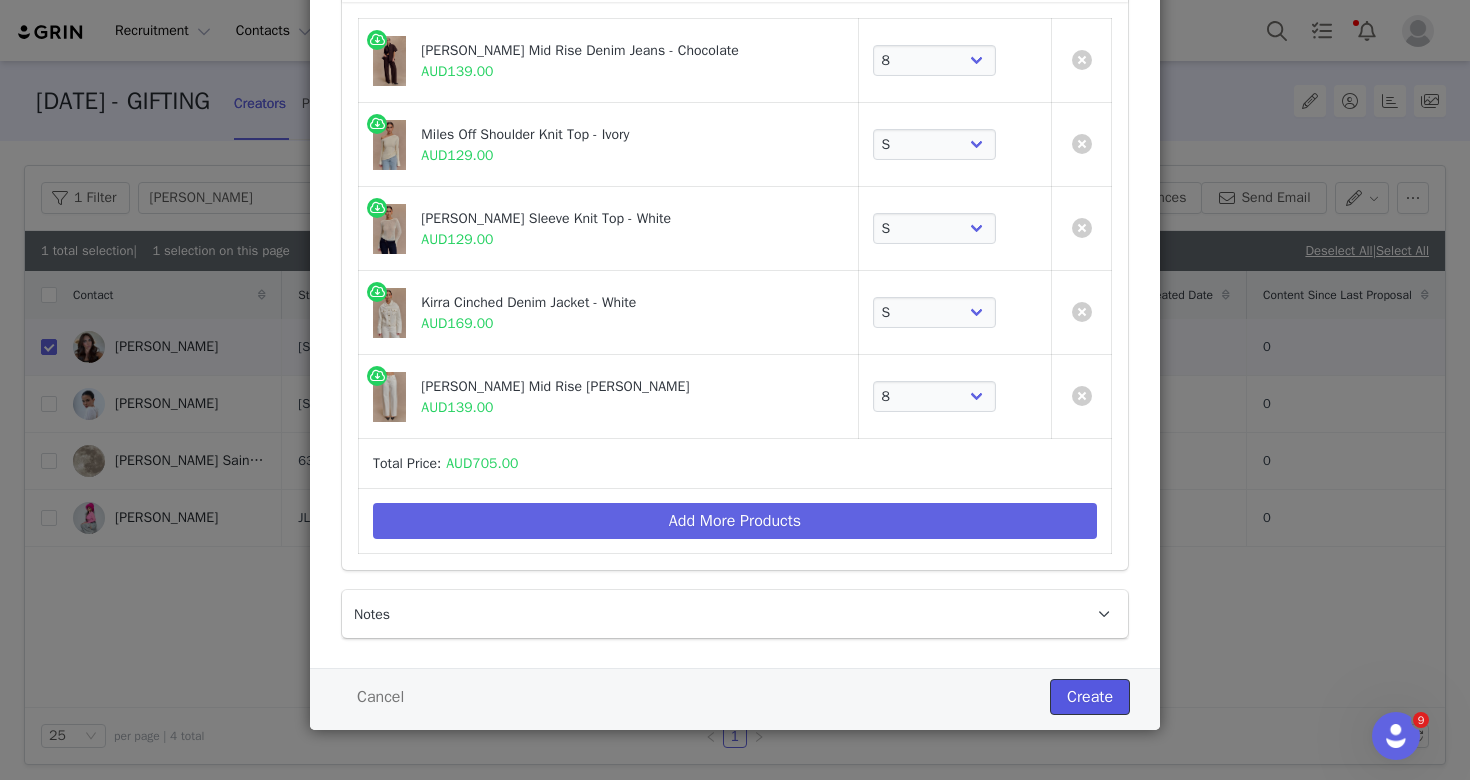 click on "Create" at bounding box center (1090, 697) 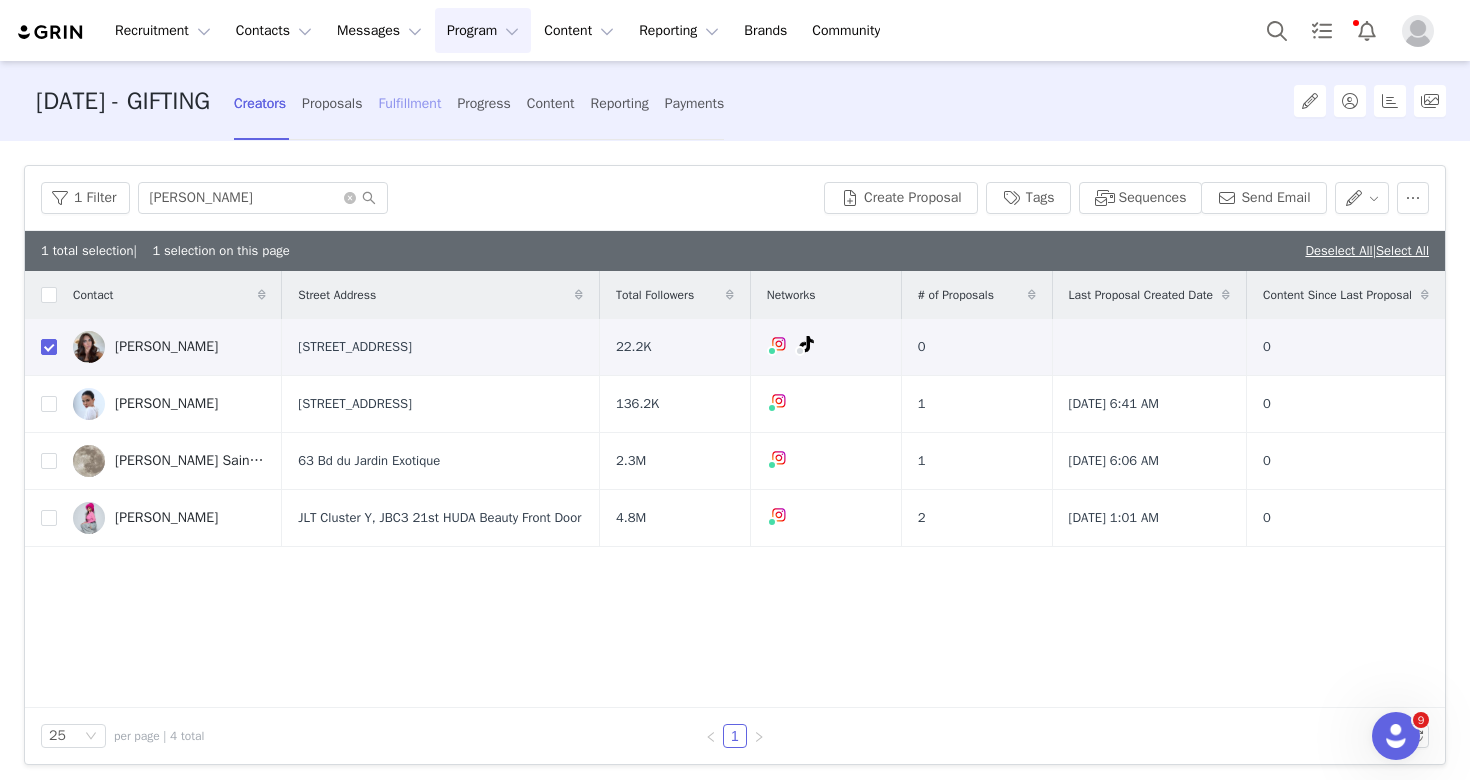 click on "Fulfillment" at bounding box center [409, 103] 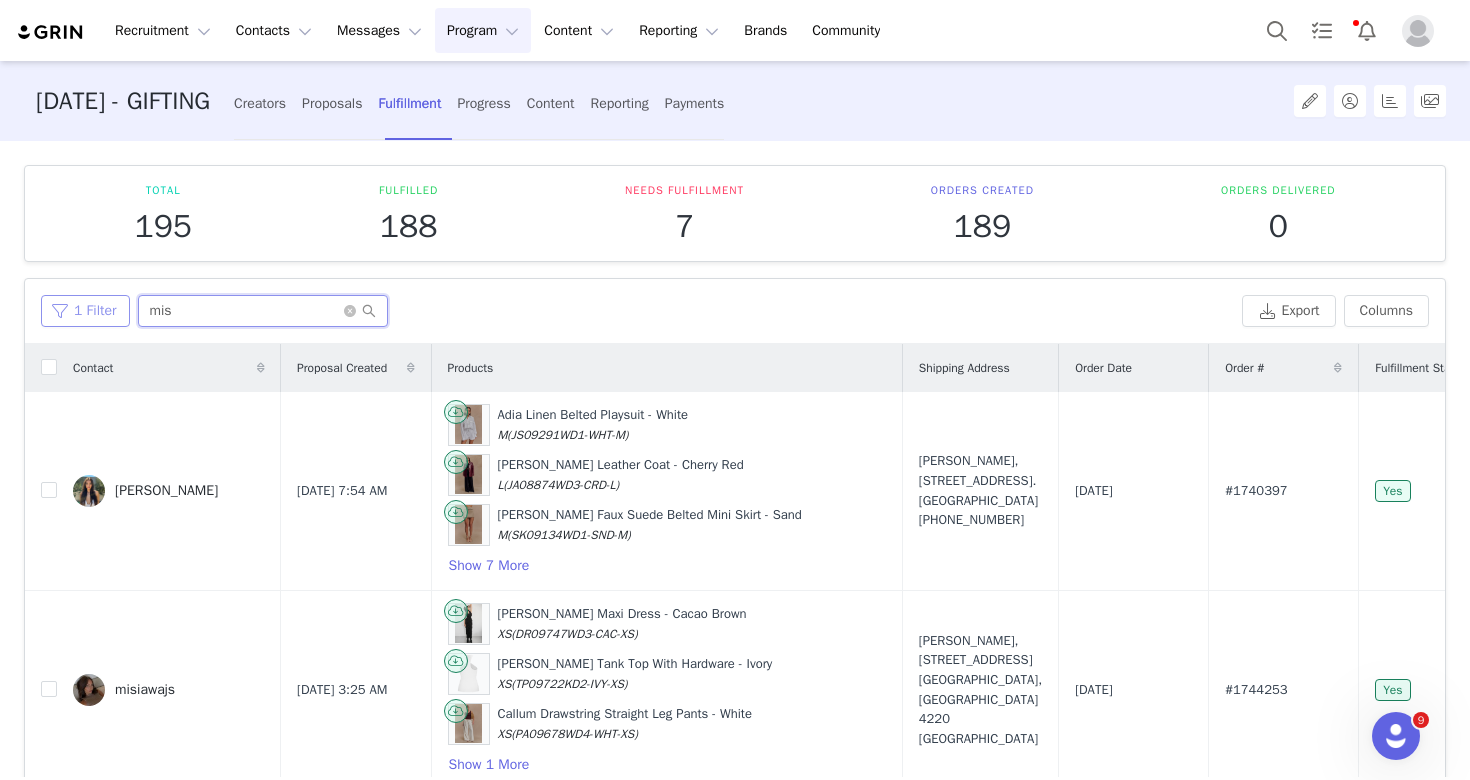 drag, startPoint x: 212, startPoint y: 302, endPoint x: 110, endPoint y: 300, distance: 102.01961 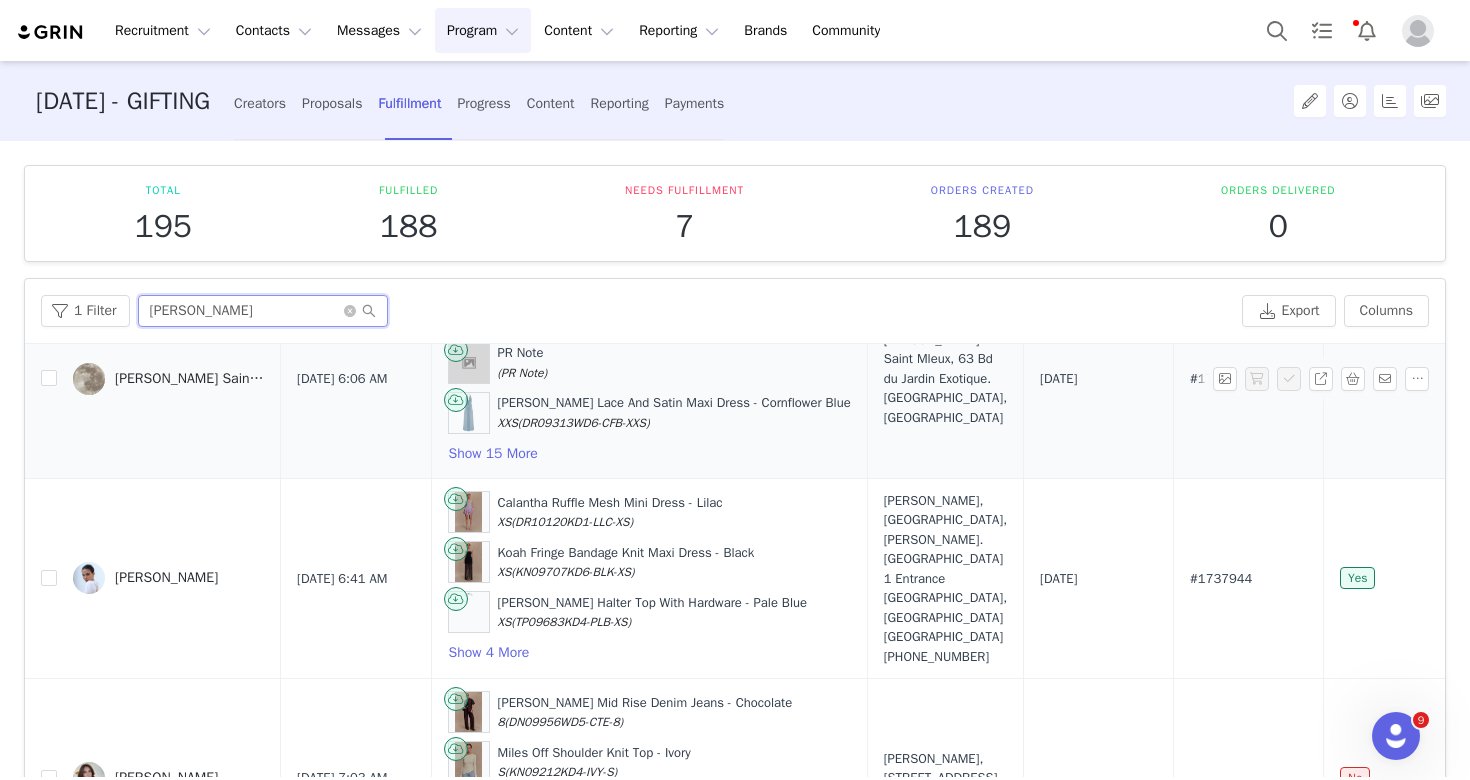 scroll, scrollTop: 164, scrollLeft: 0, axis: vertical 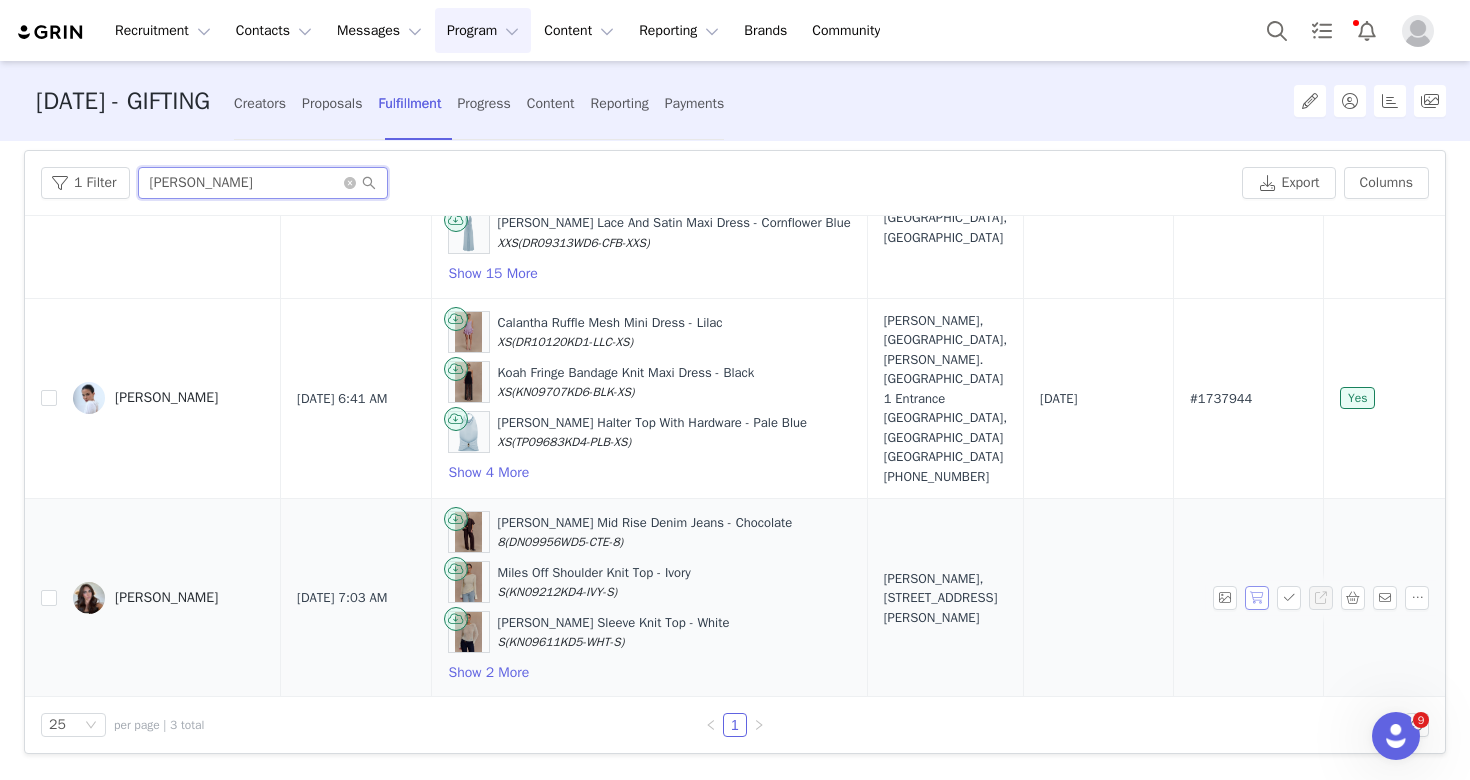 type on "alexandra" 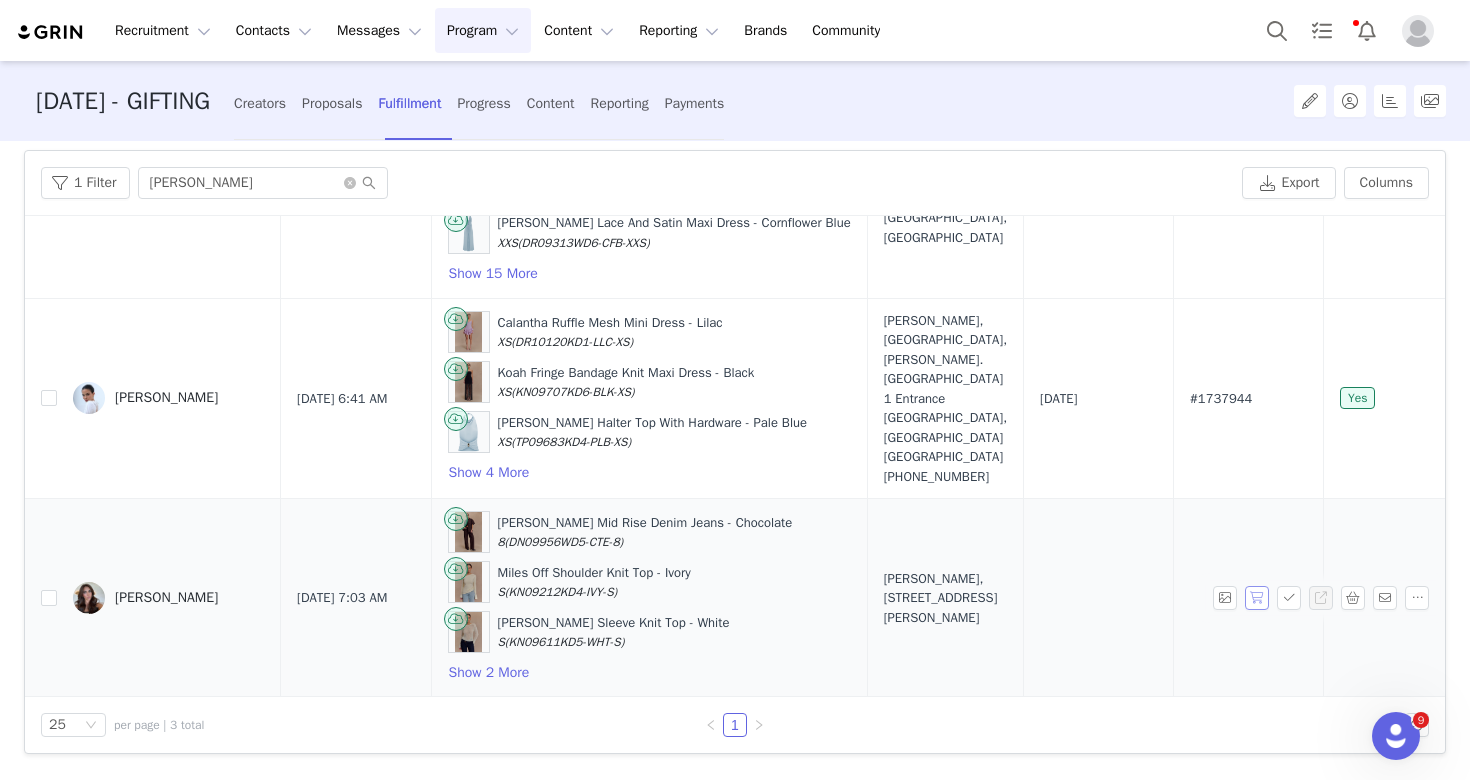 click at bounding box center (1257, 598) 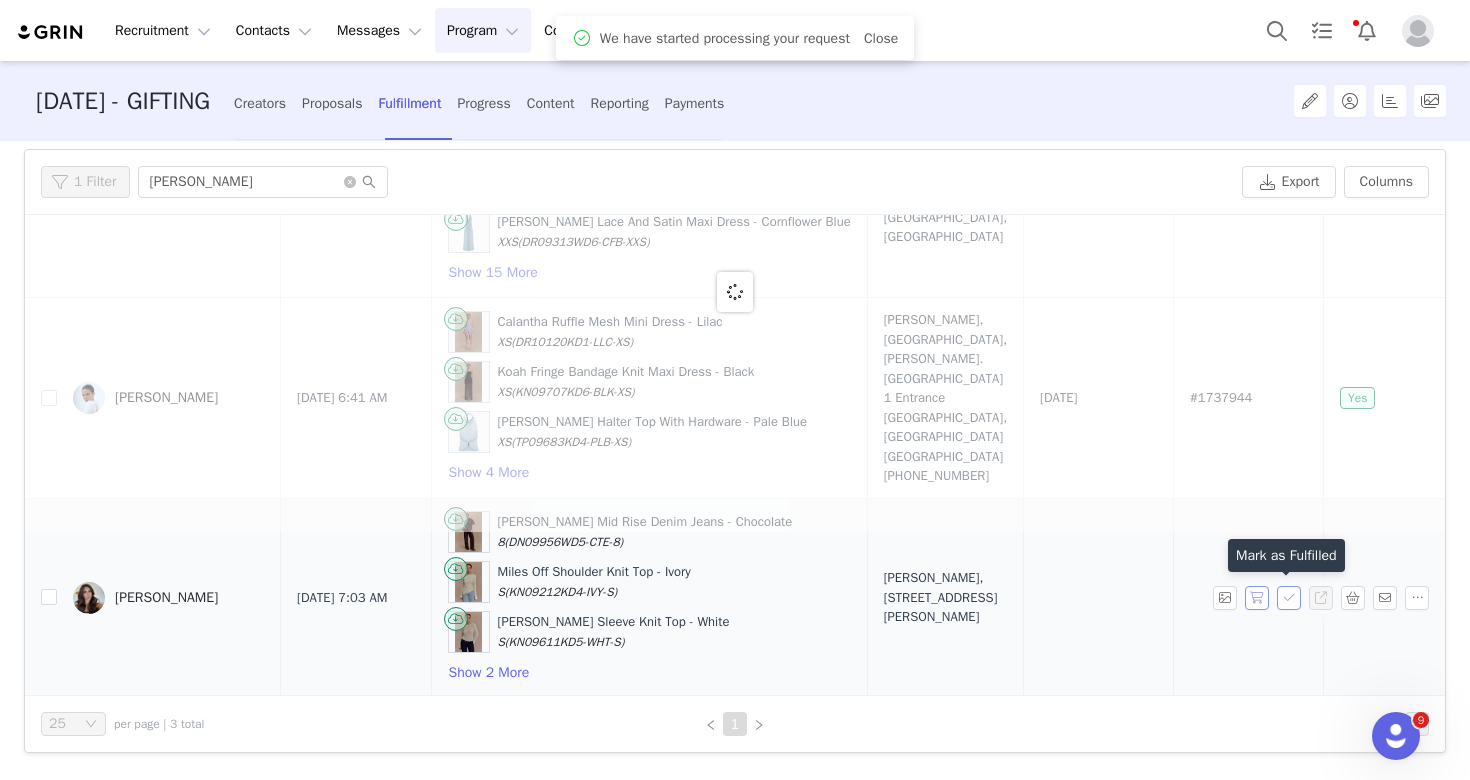 scroll, scrollTop: 90, scrollLeft: 0, axis: vertical 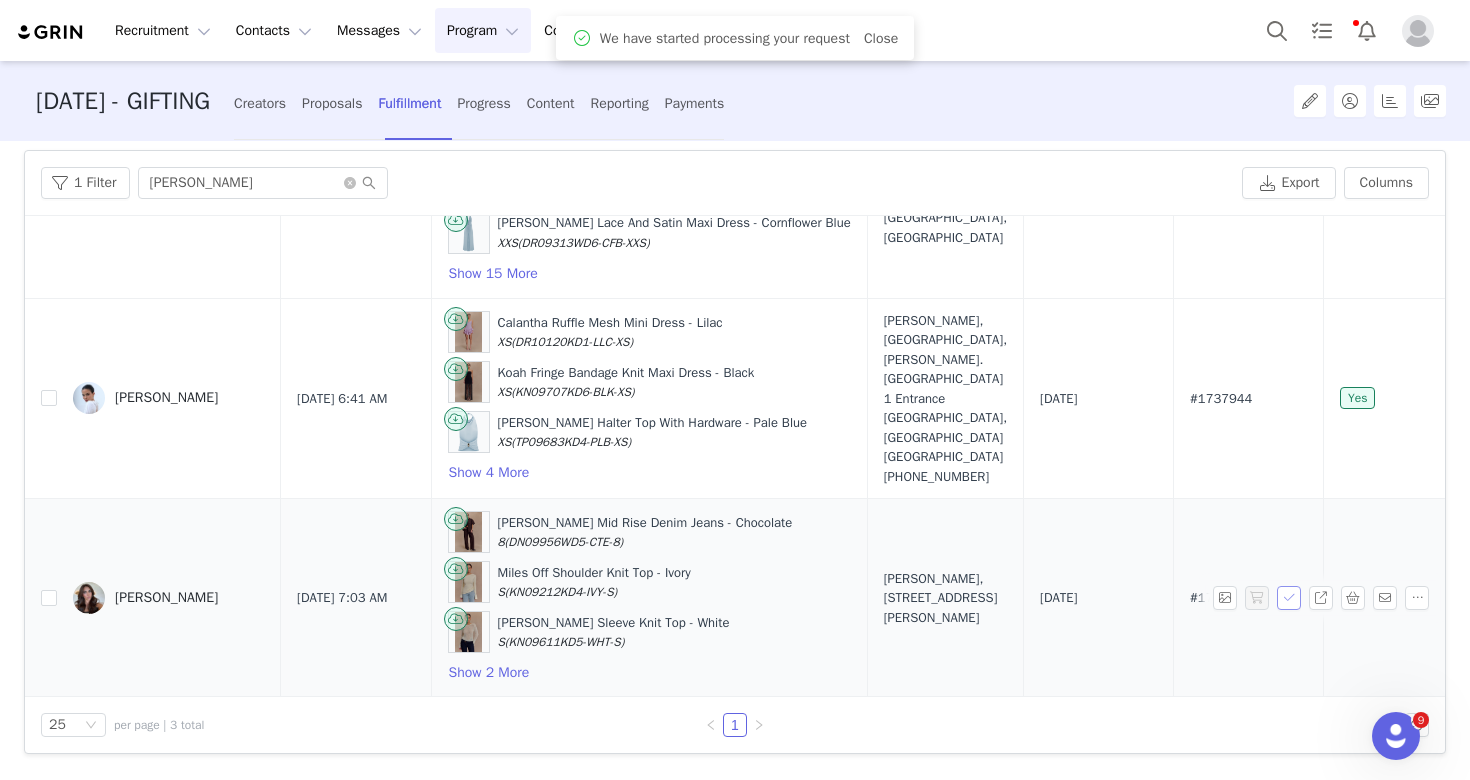 click at bounding box center [1289, 598] 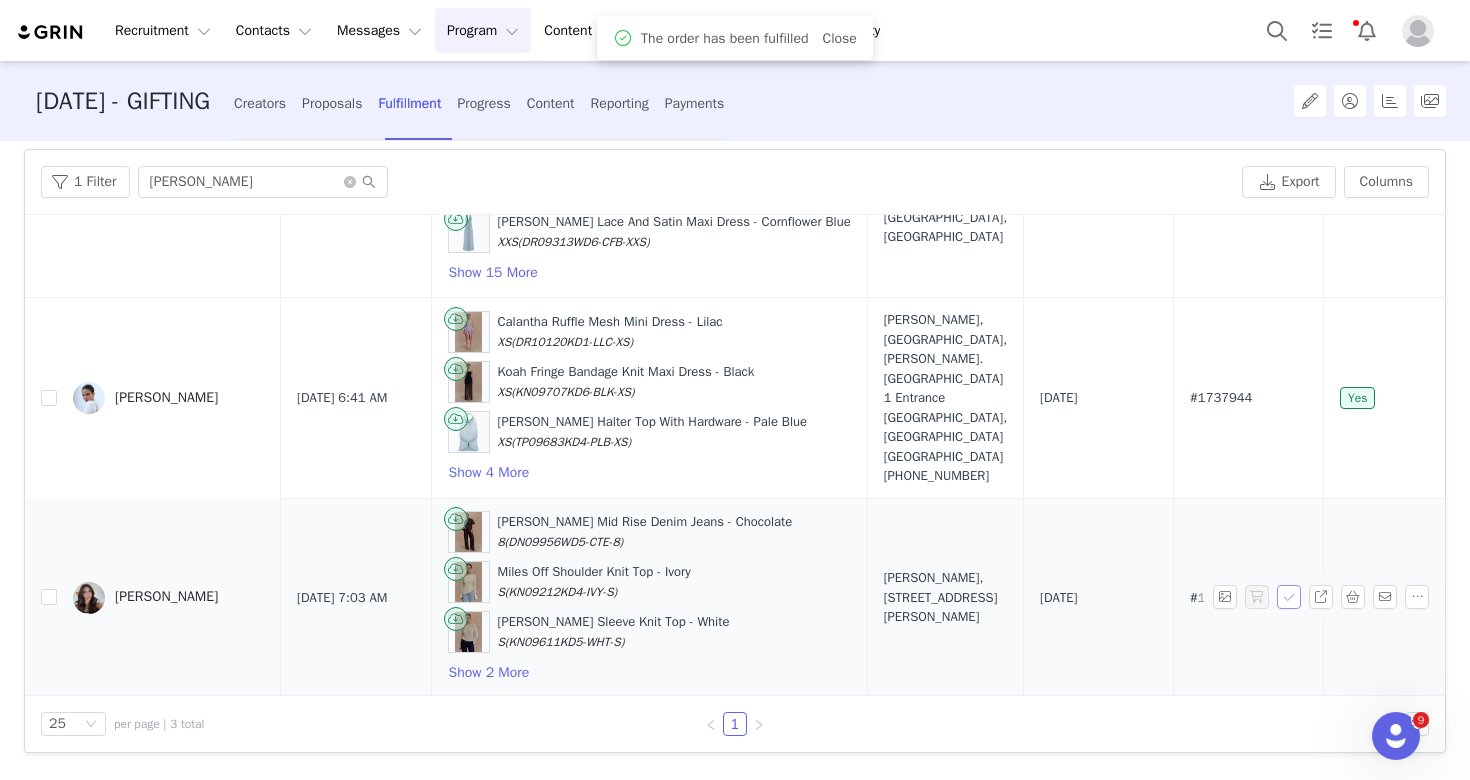scroll, scrollTop: 90, scrollLeft: 0, axis: vertical 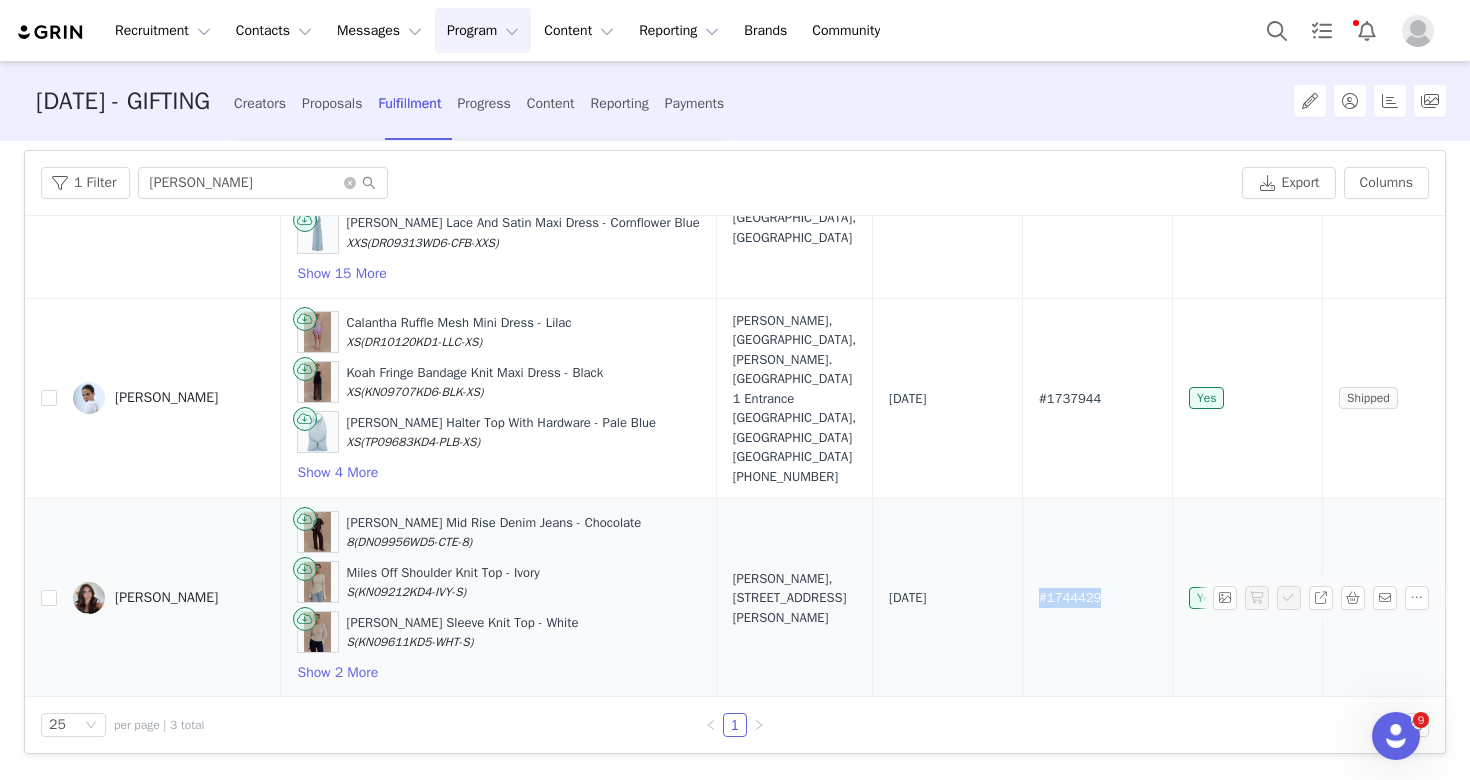 drag, startPoint x: 1048, startPoint y: 594, endPoint x: 998, endPoint y: 594, distance: 50 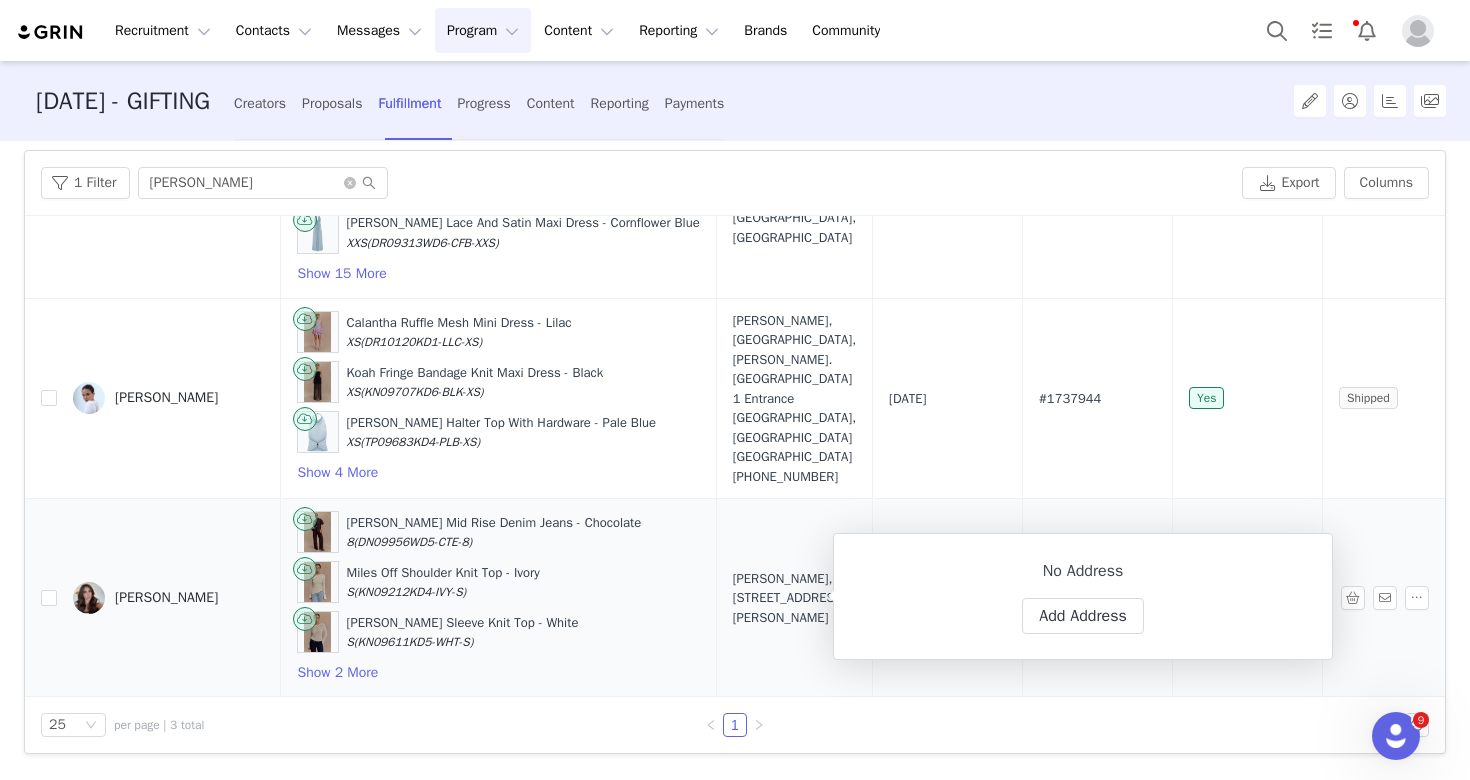 copy on "Alexandra Carnovale, 128 Napoleon St. Sans Souci, New South Wales 2219 Australia" 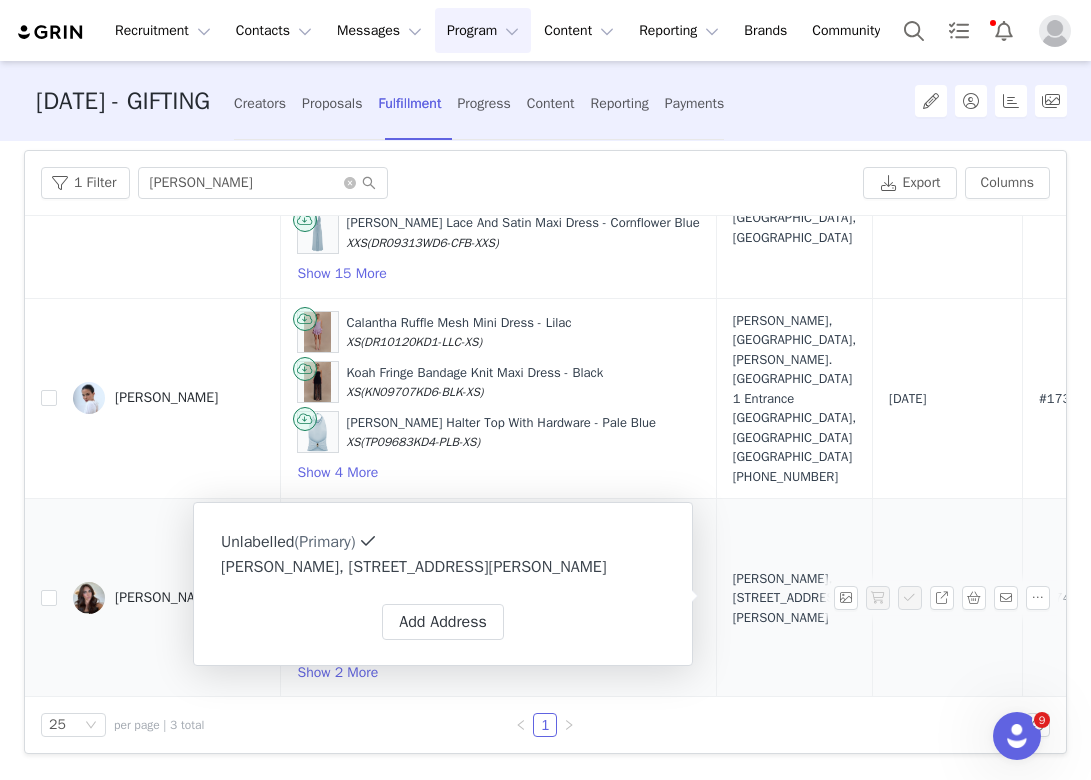 click on "Alexandra carnovalee" at bounding box center [169, 598] 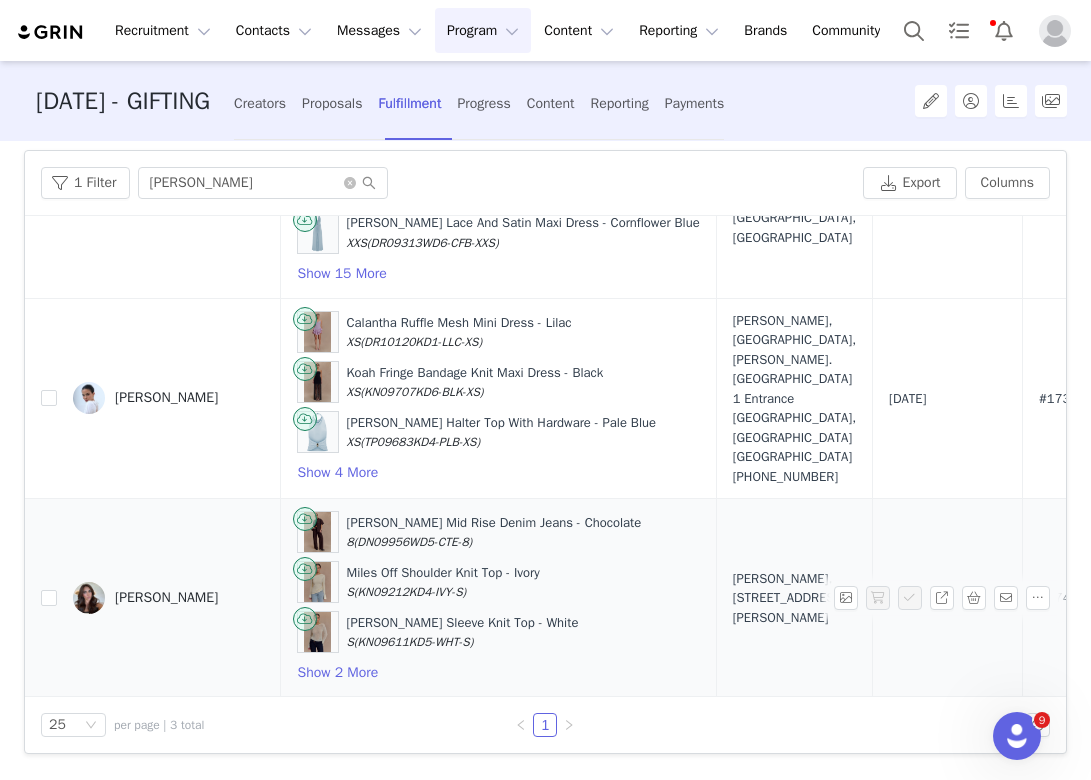 drag, startPoint x: 252, startPoint y: 598, endPoint x: 116, endPoint y: 597, distance: 136.00368 